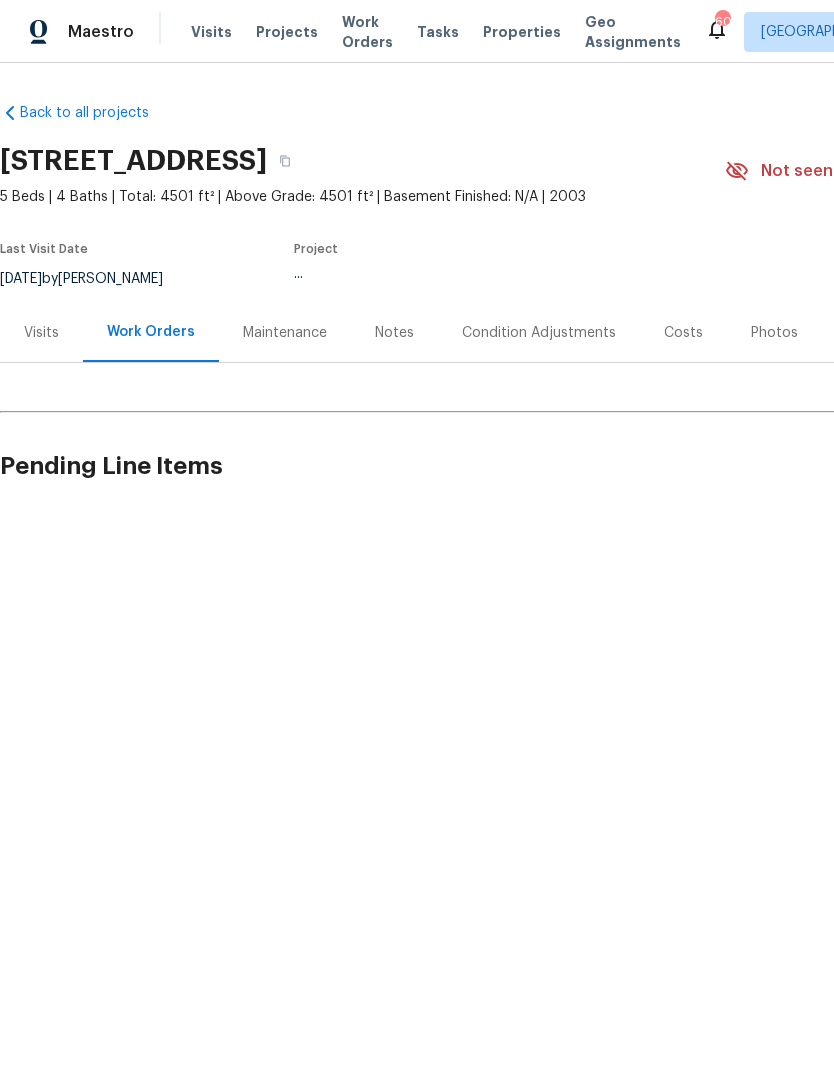 scroll, scrollTop: 0, scrollLeft: 0, axis: both 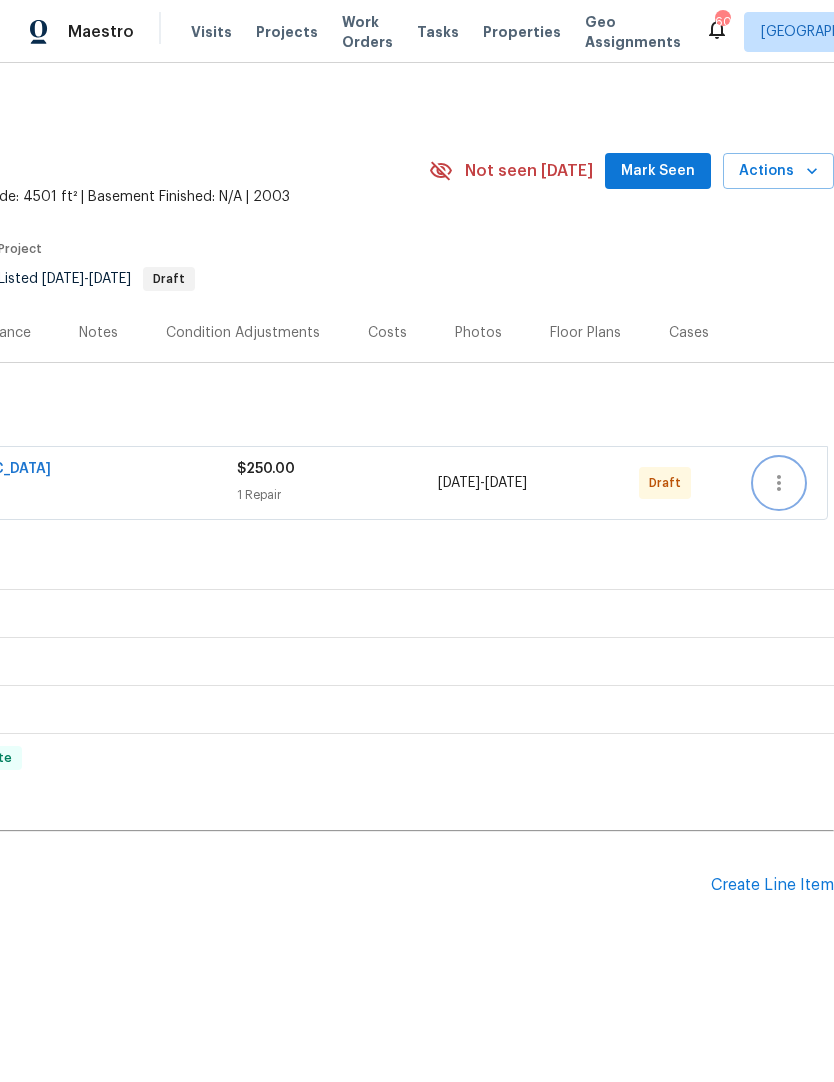 click 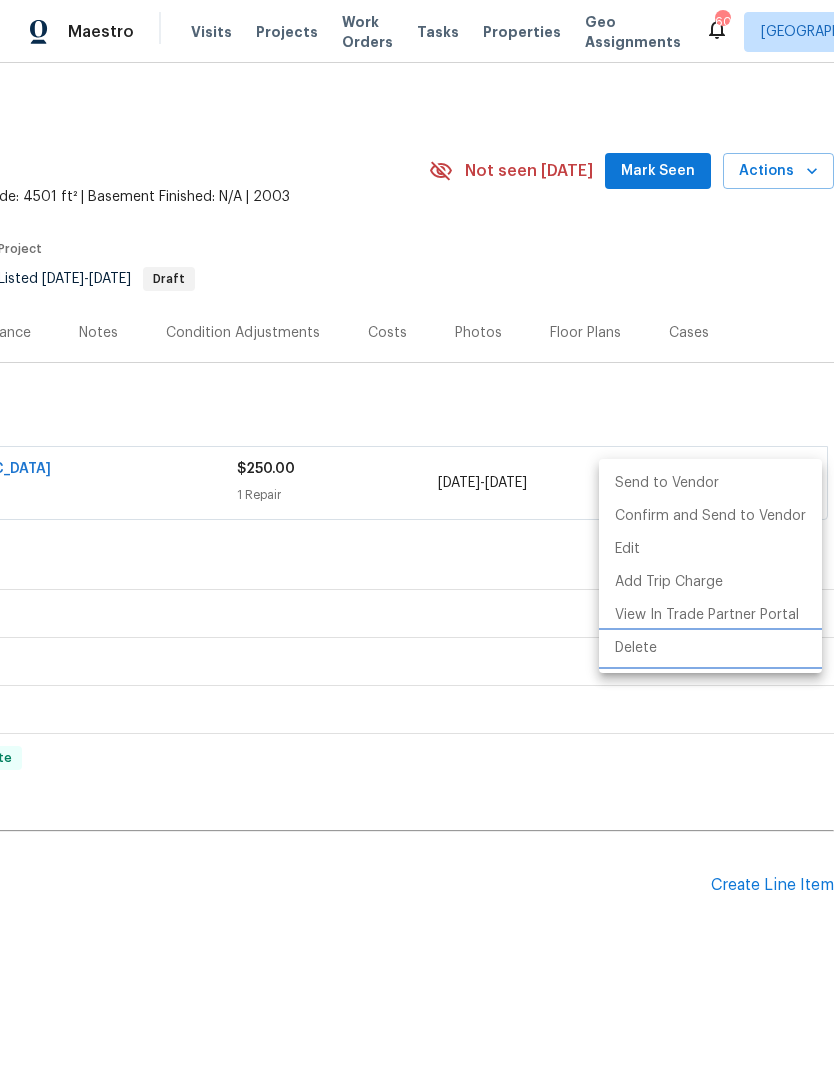 click on "Delete" at bounding box center [710, 648] 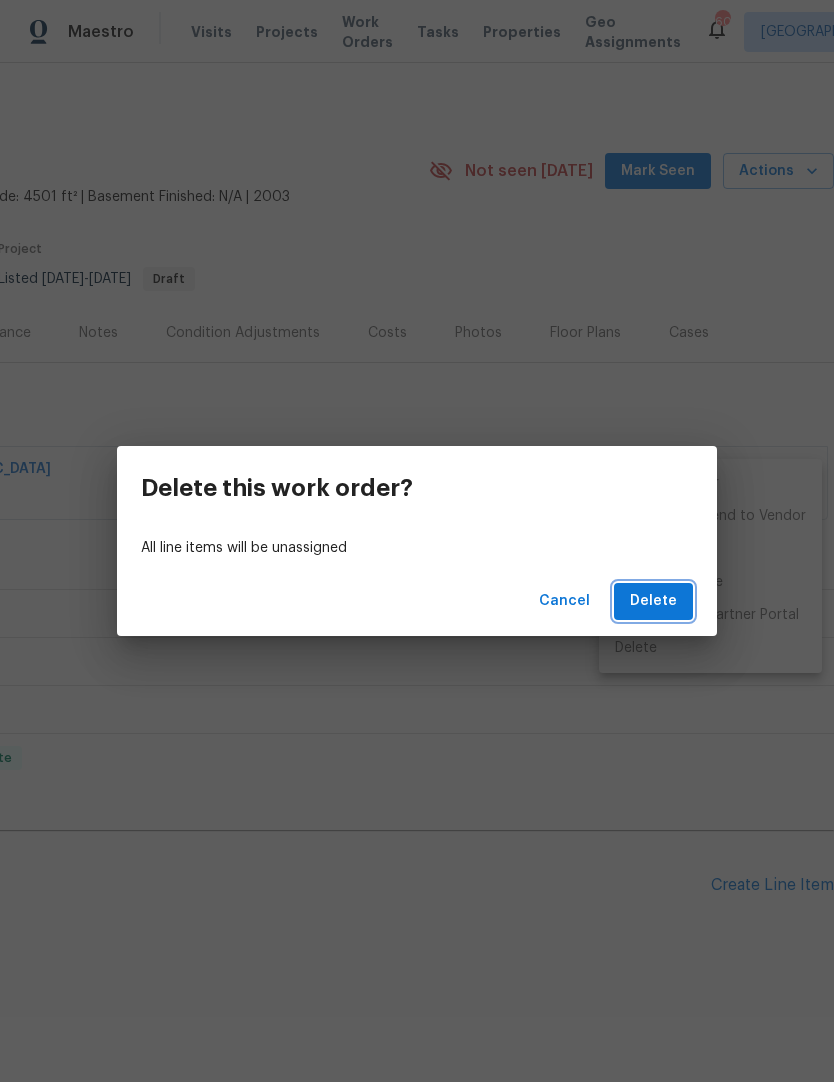 click on "Delete" at bounding box center (653, 601) 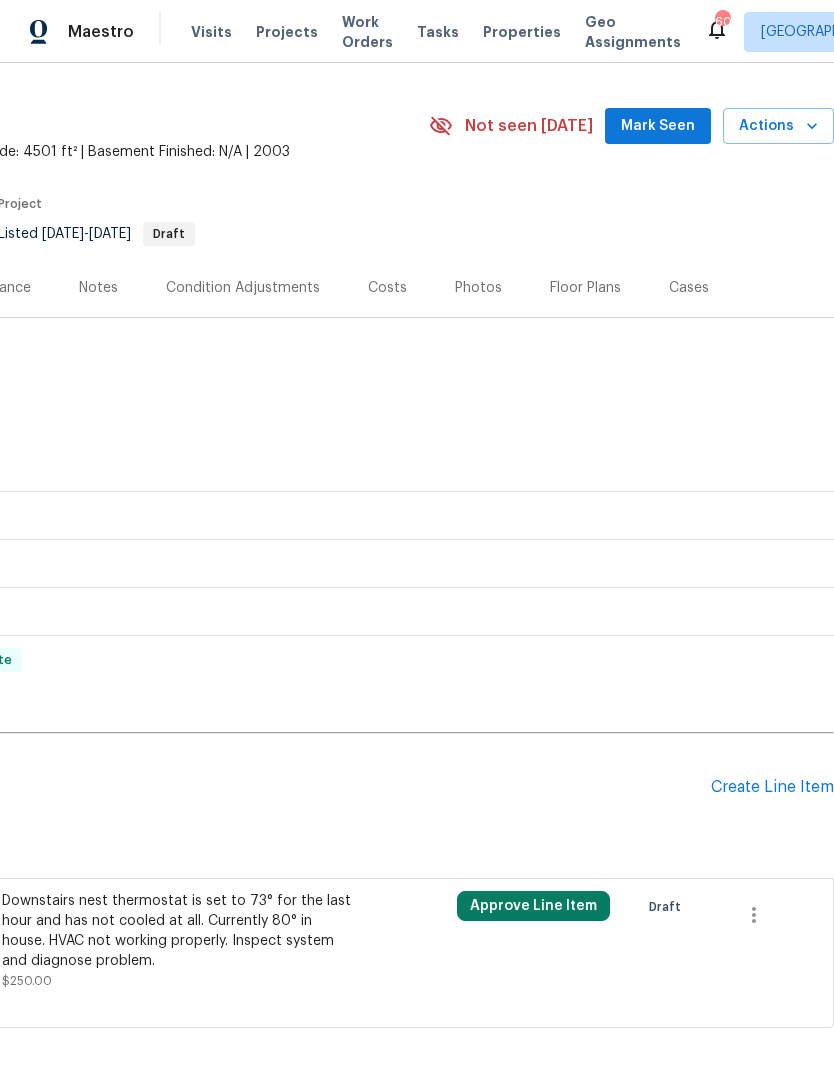 scroll, scrollTop: 45, scrollLeft: 296, axis: both 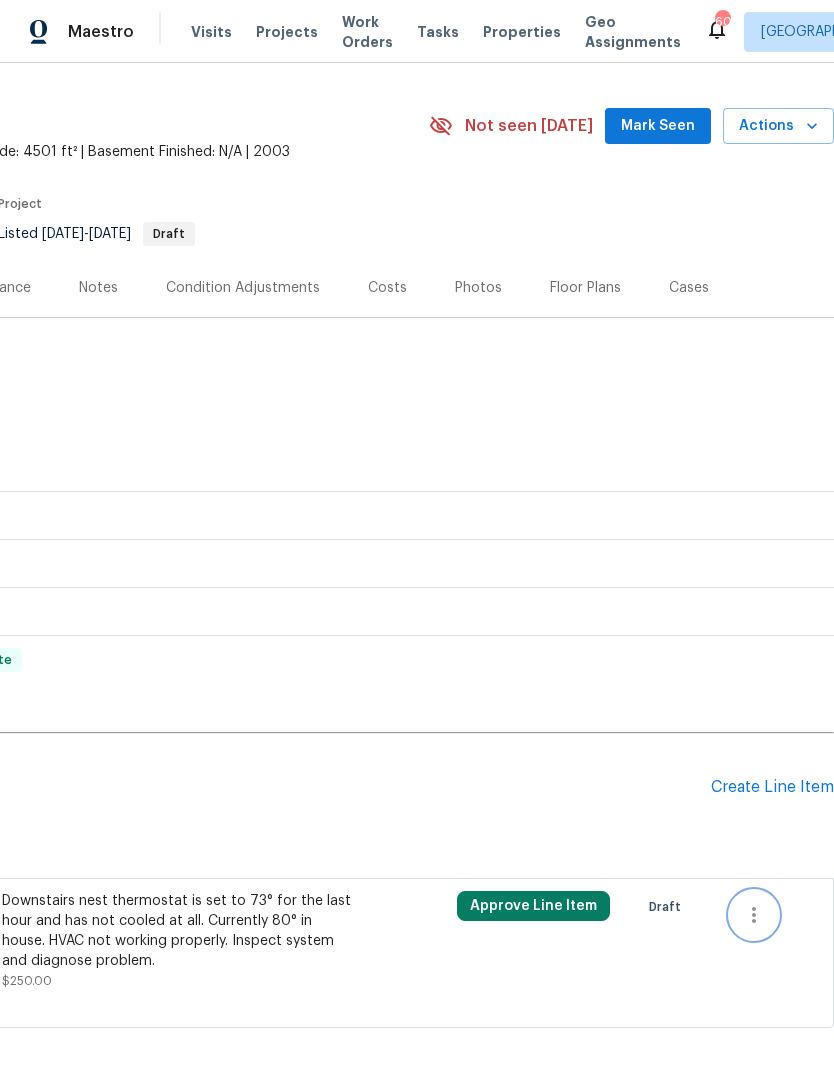 click 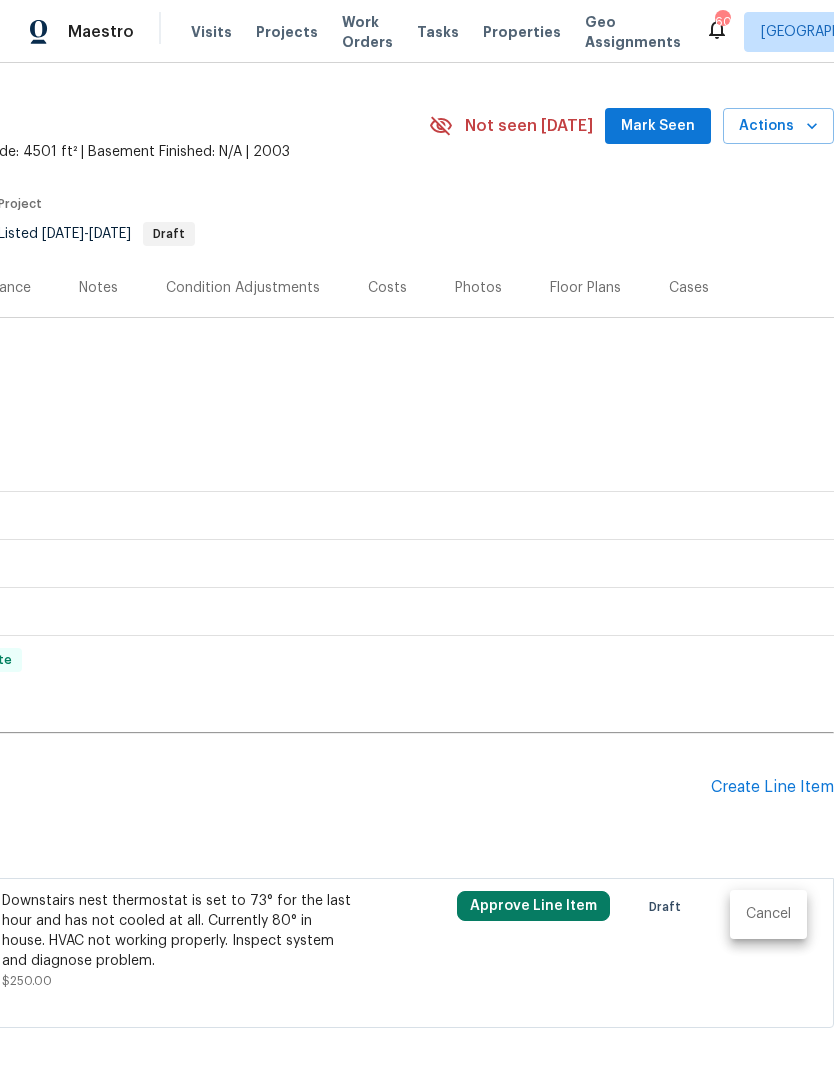 click on "Cancel" at bounding box center (768, 914) 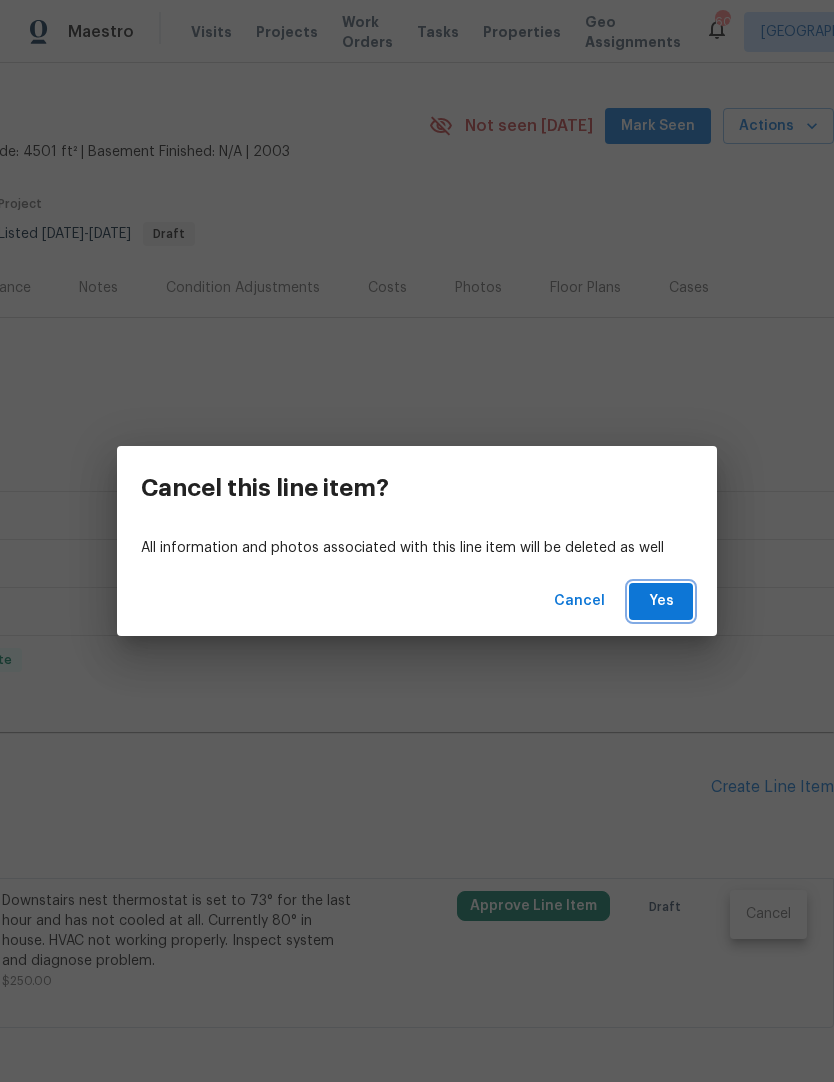 click on "Yes" at bounding box center (661, 601) 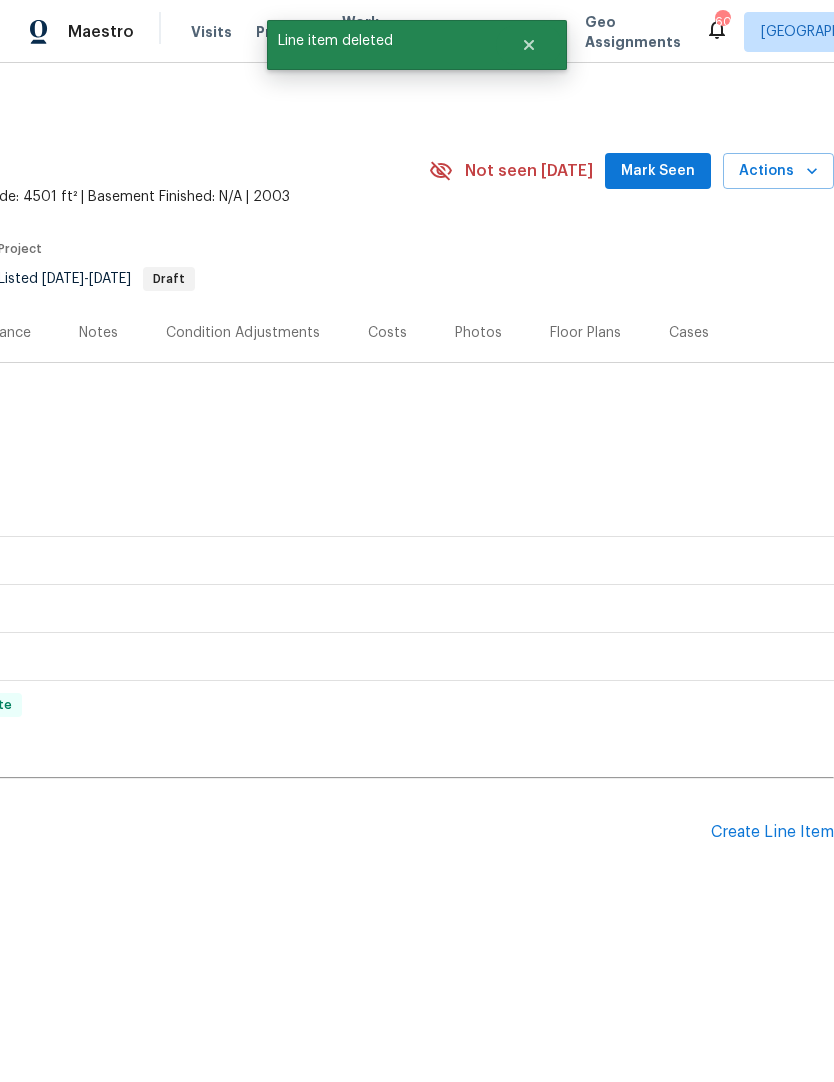 click on "Create Line Item" at bounding box center [772, 832] 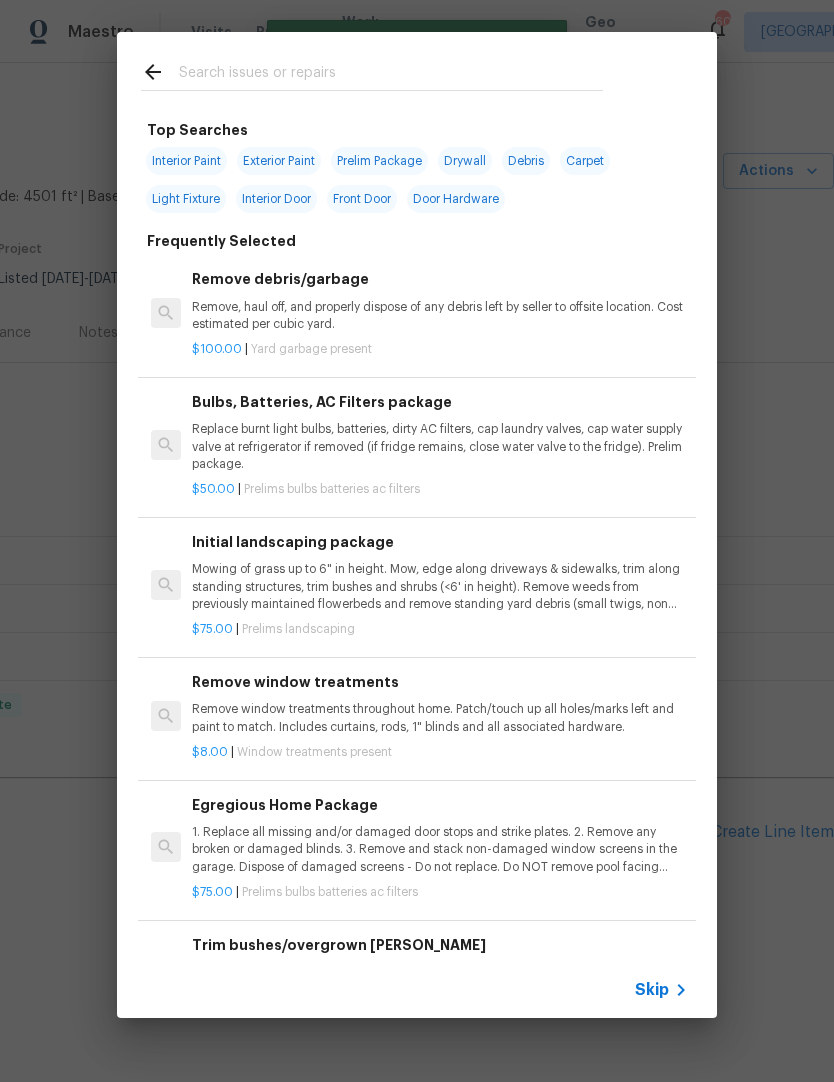 click at bounding box center (391, 75) 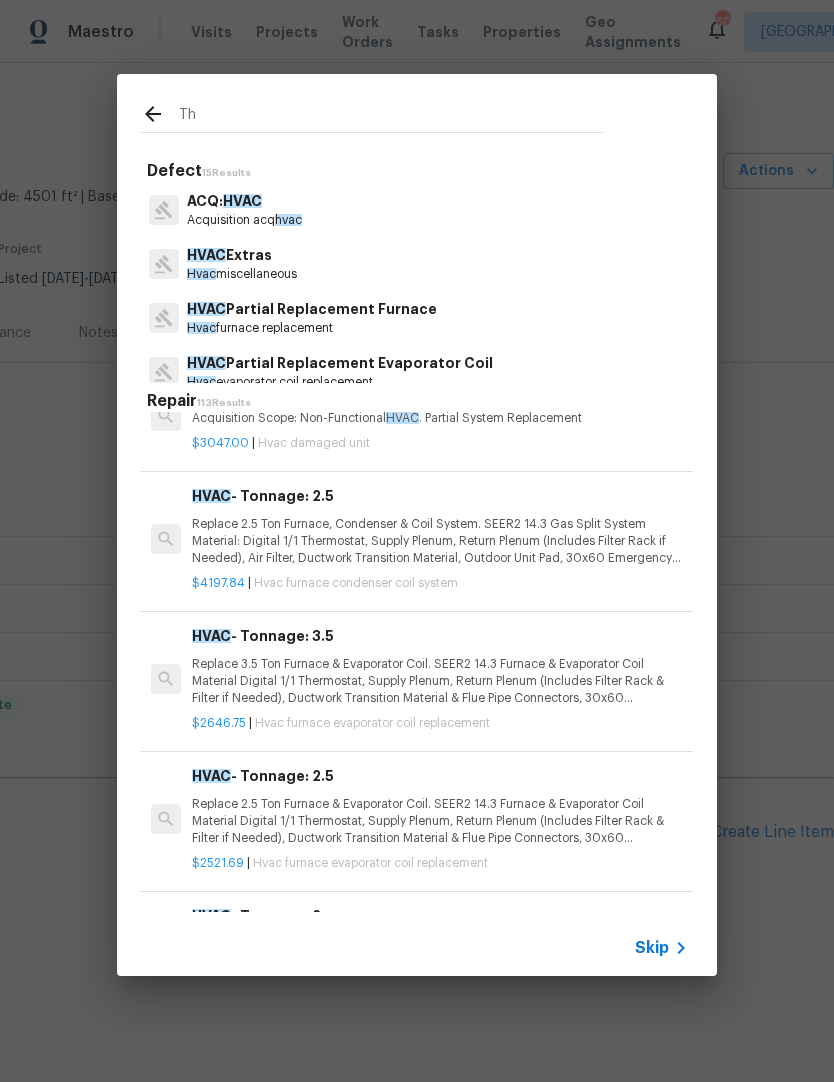 scroll, scrollTop: 6850, scrollLeft: 0, axis: vertical 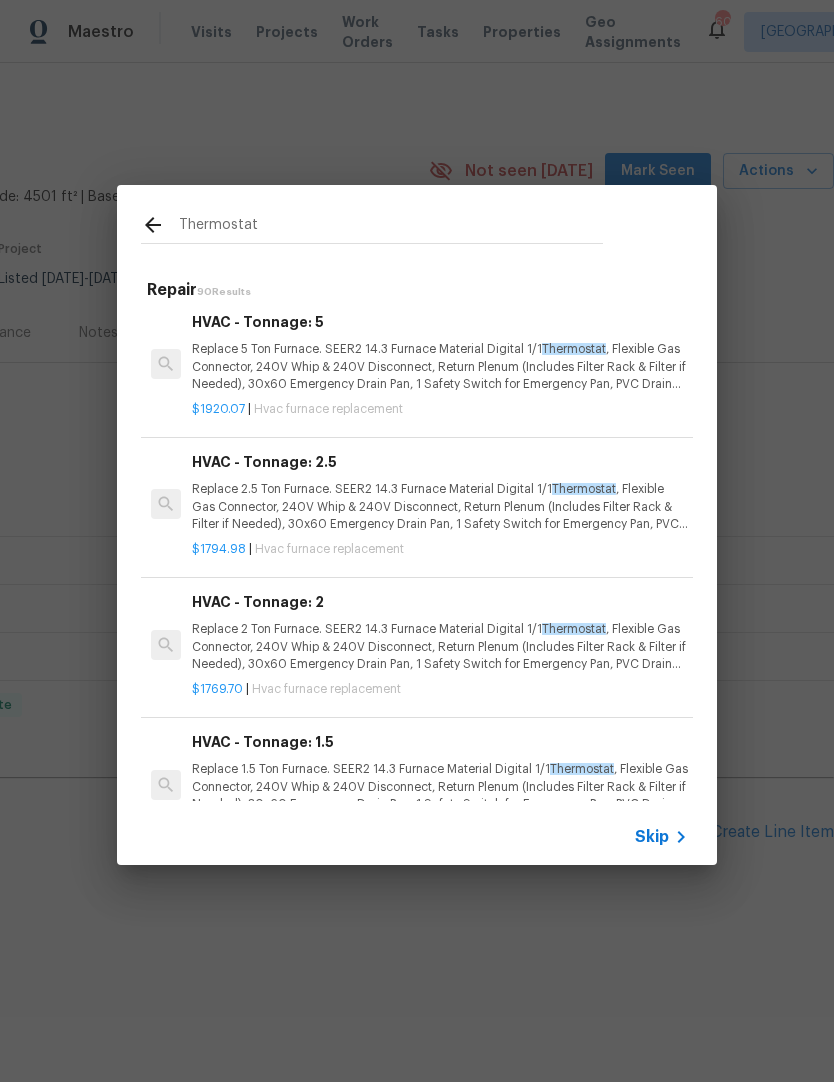 type on "Thermostat" 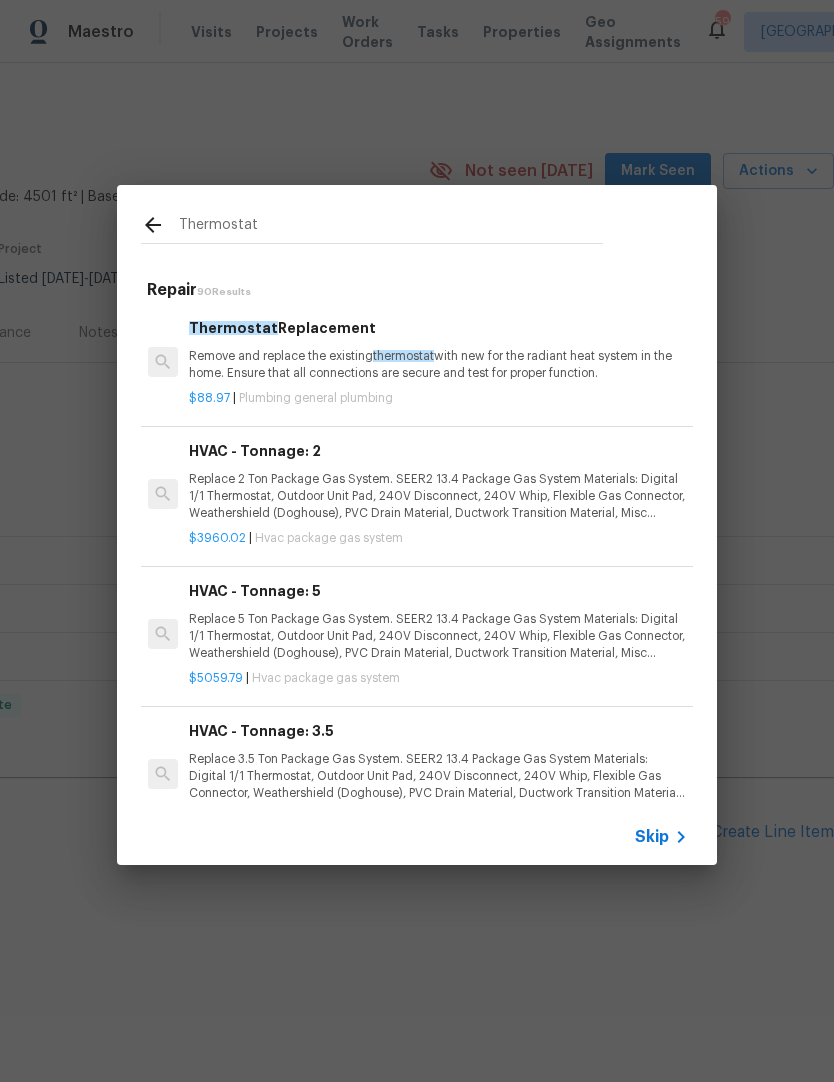 scroll, scrollTop: 0, scrollLeft: 3, axis: horizontal 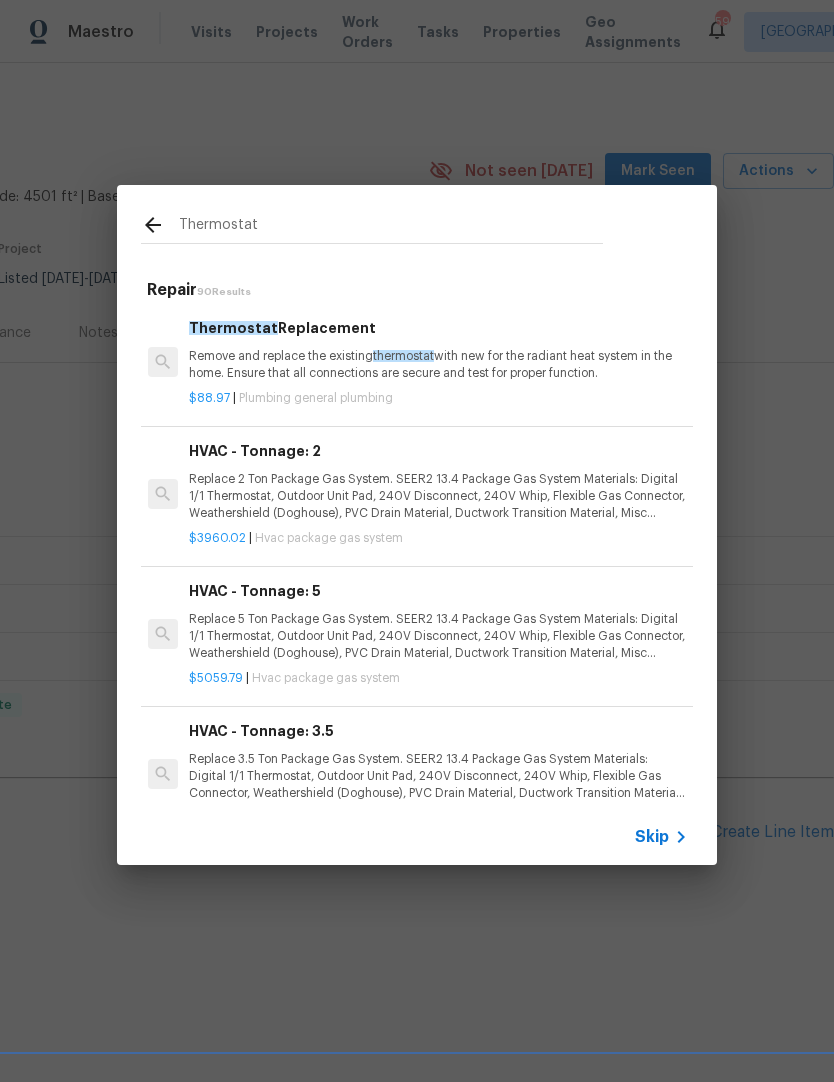 click on "Remove and replace the existing  thermostat  with new for the radiant heat system in the home. Ensure that all connections are secure and test for proper function." at bounding box center (437, 365) 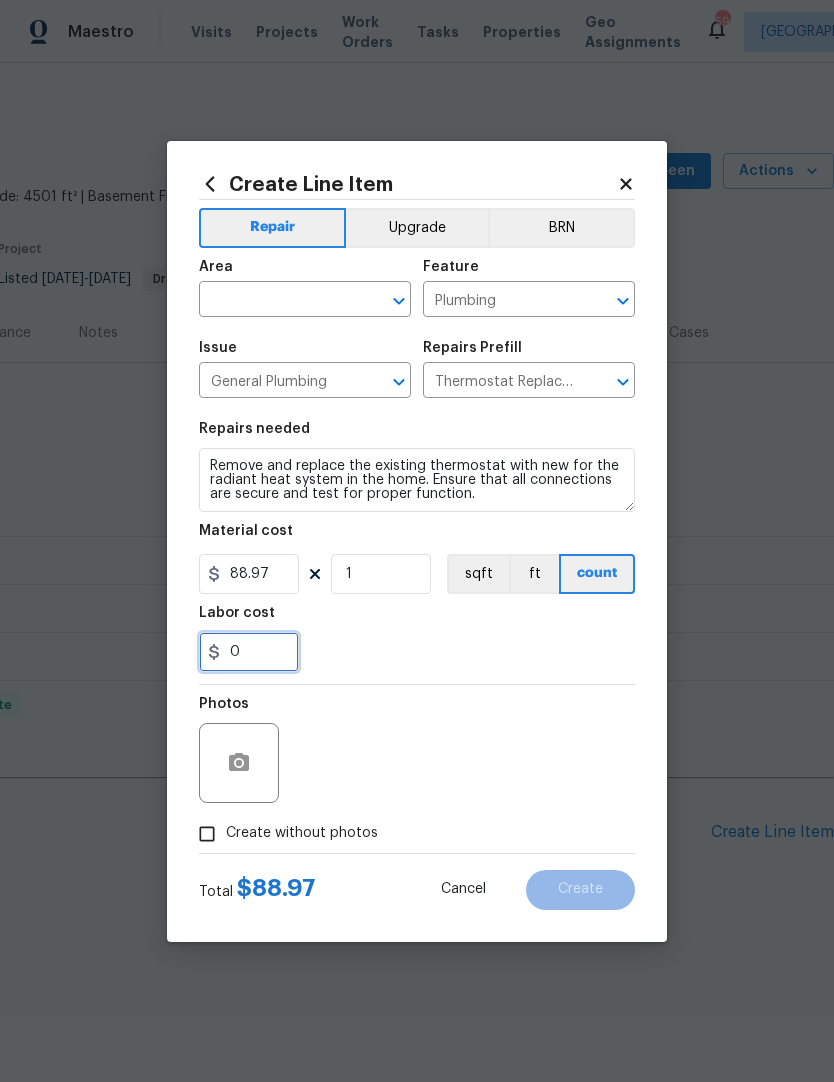 click on "0" at bounding box center (249, 652) 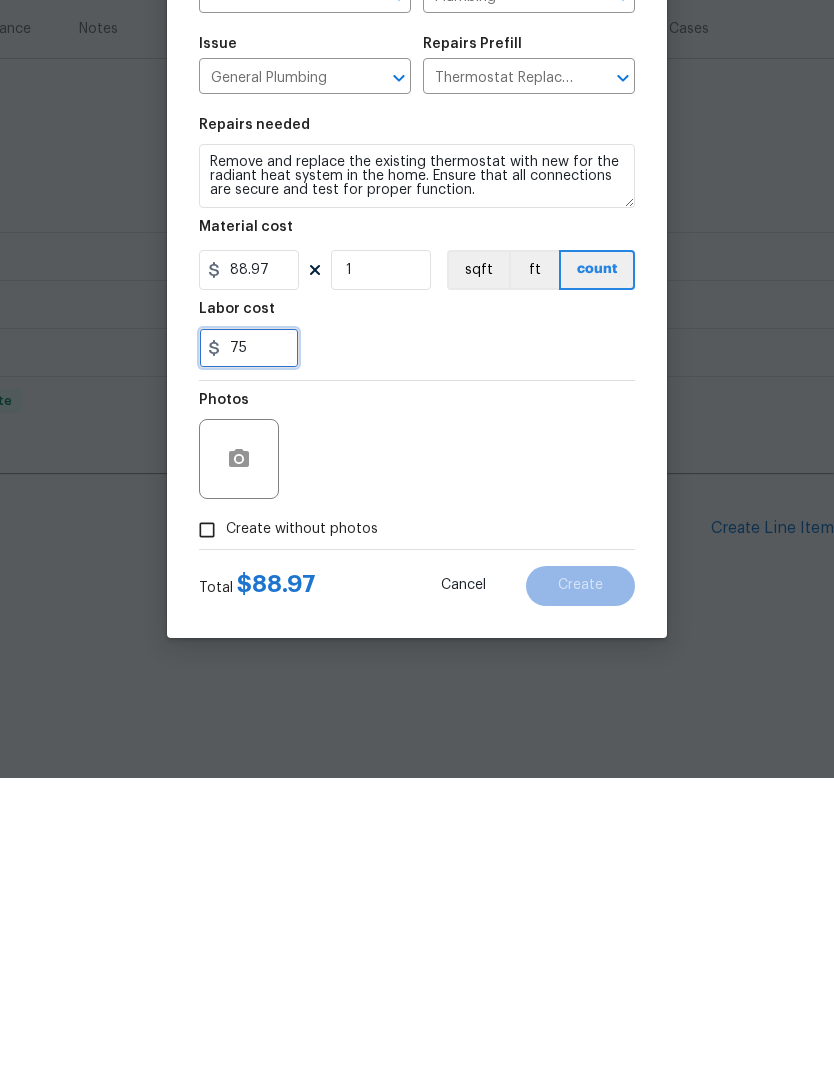 type on "75" 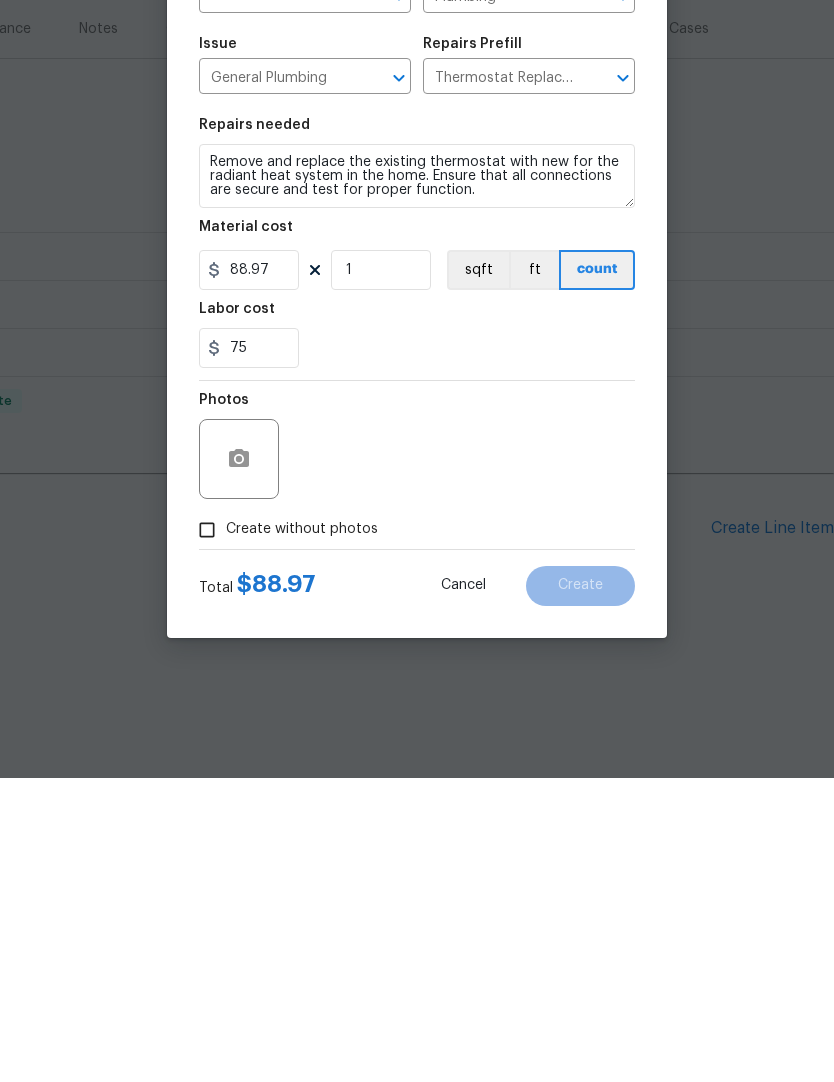 click on "75" at bounding box center [417, 652] 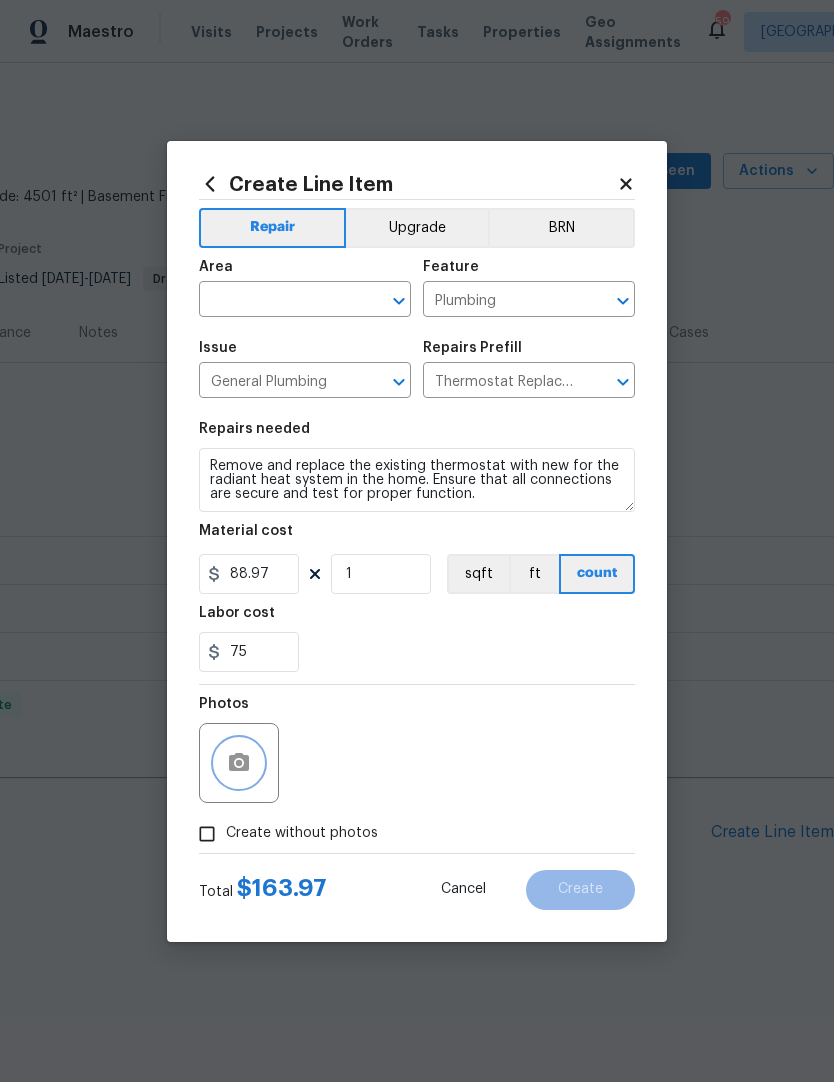 click at bounding box center (239, 763) 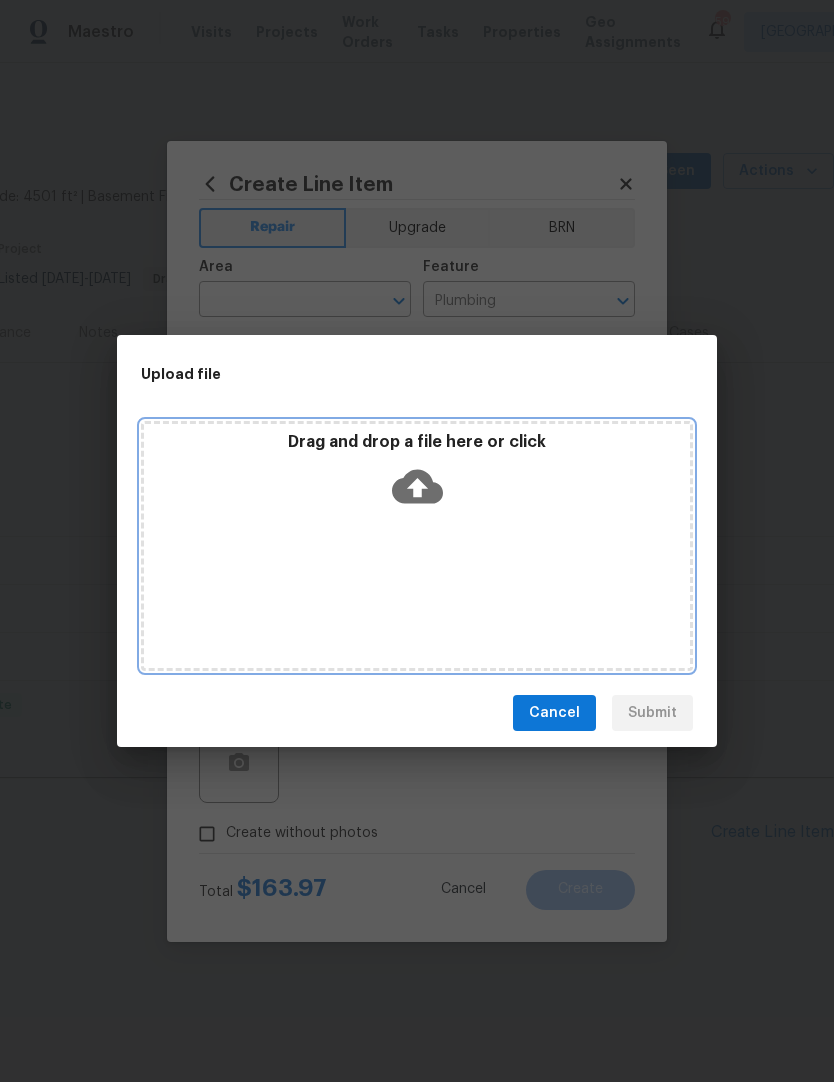 click on "Drag and drop a file here or click" at bounding box center [417, 475] 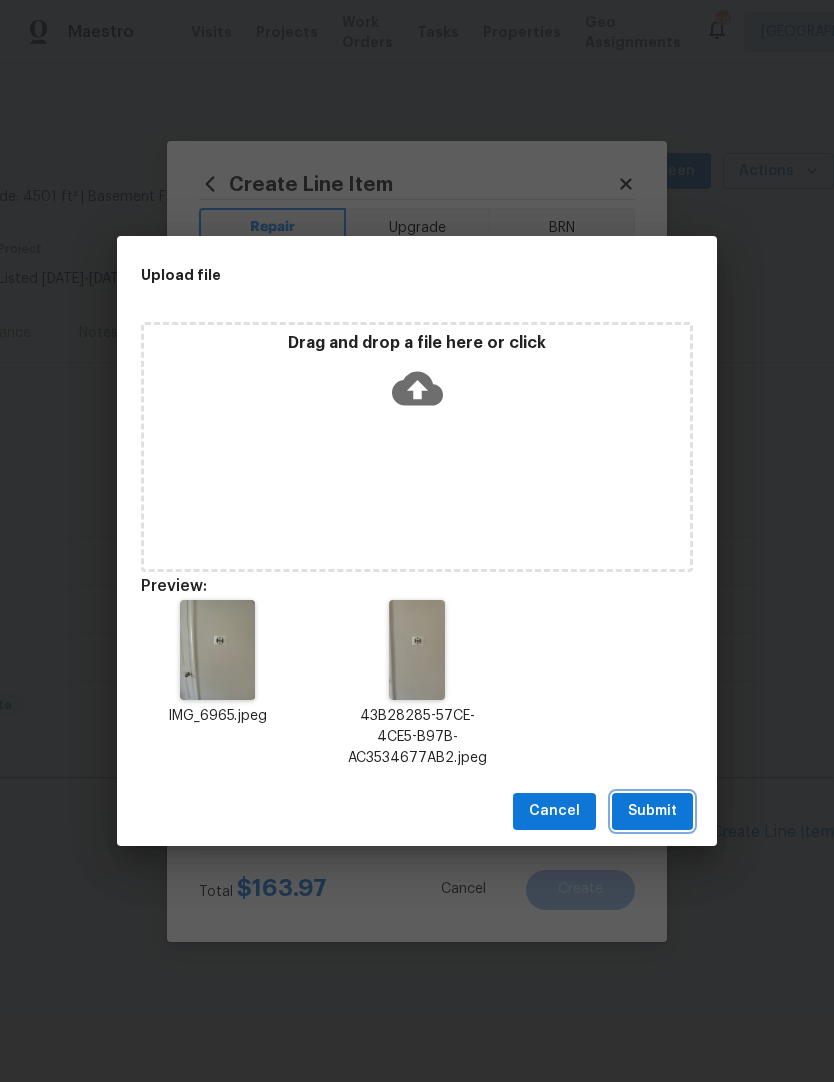 click on "Submit" at bounding box center [652, 811] 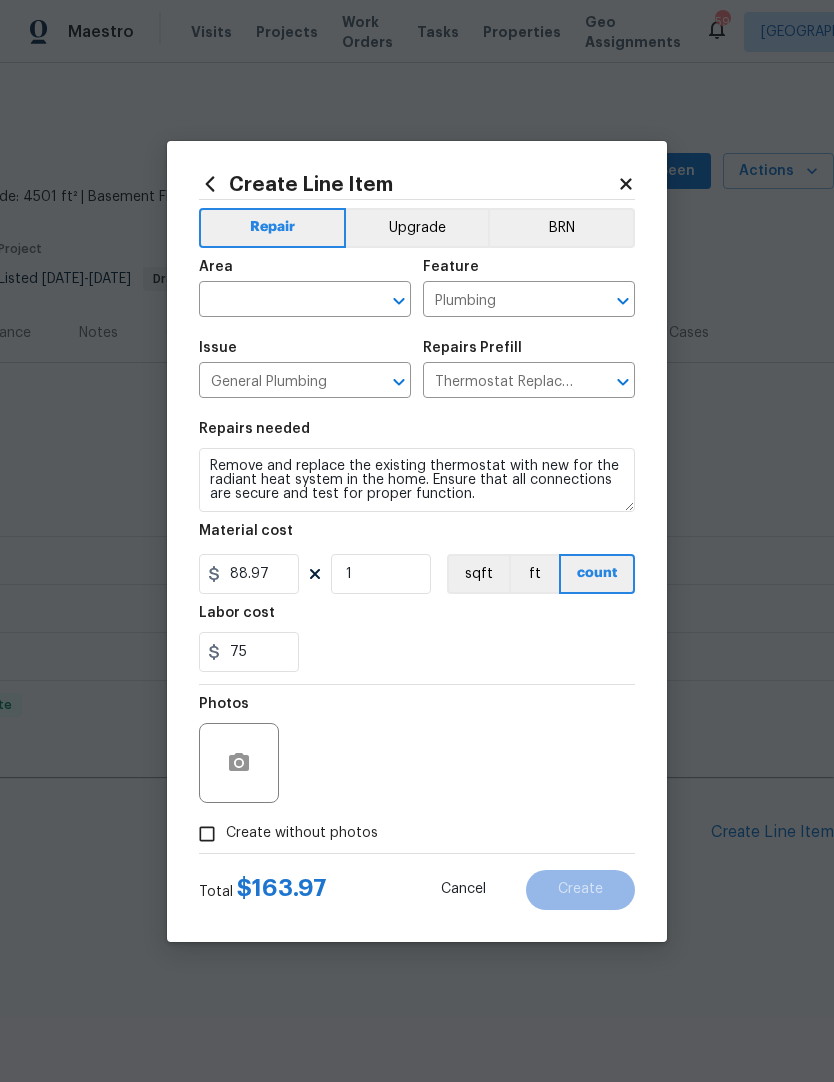 click at bounding box center (277, 301) 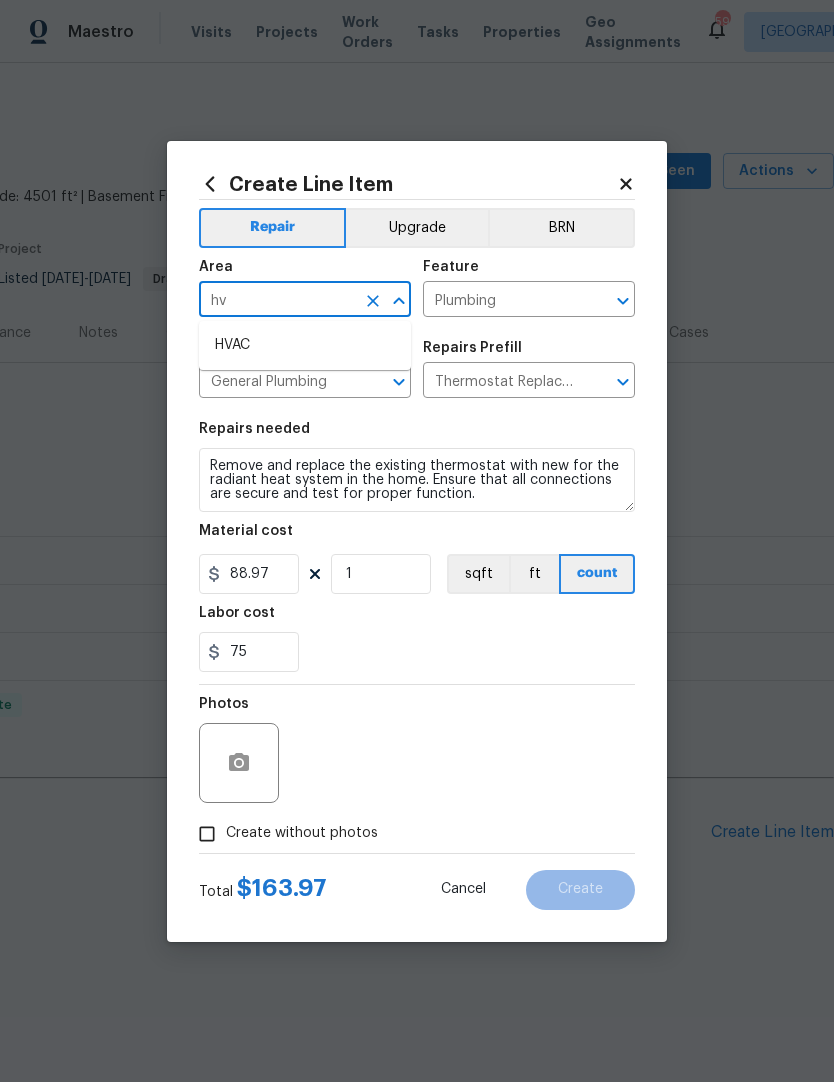 click on "HVAC" at bounding box center [305, 345] 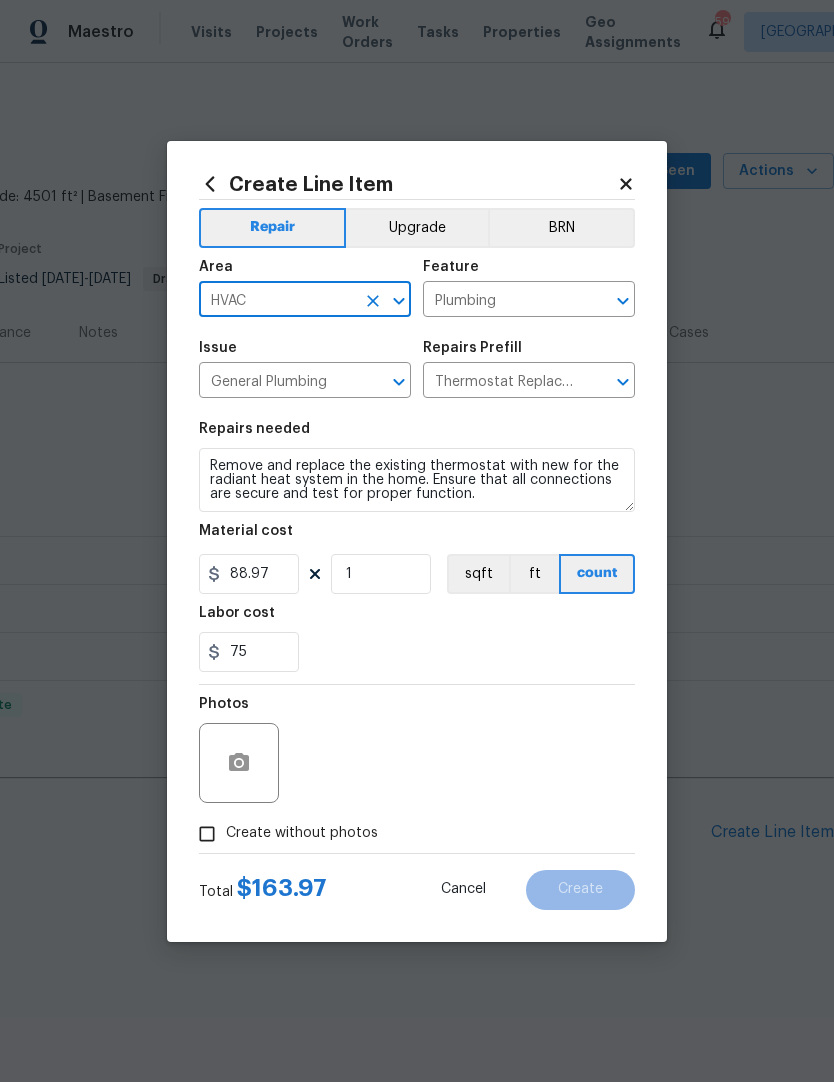 click 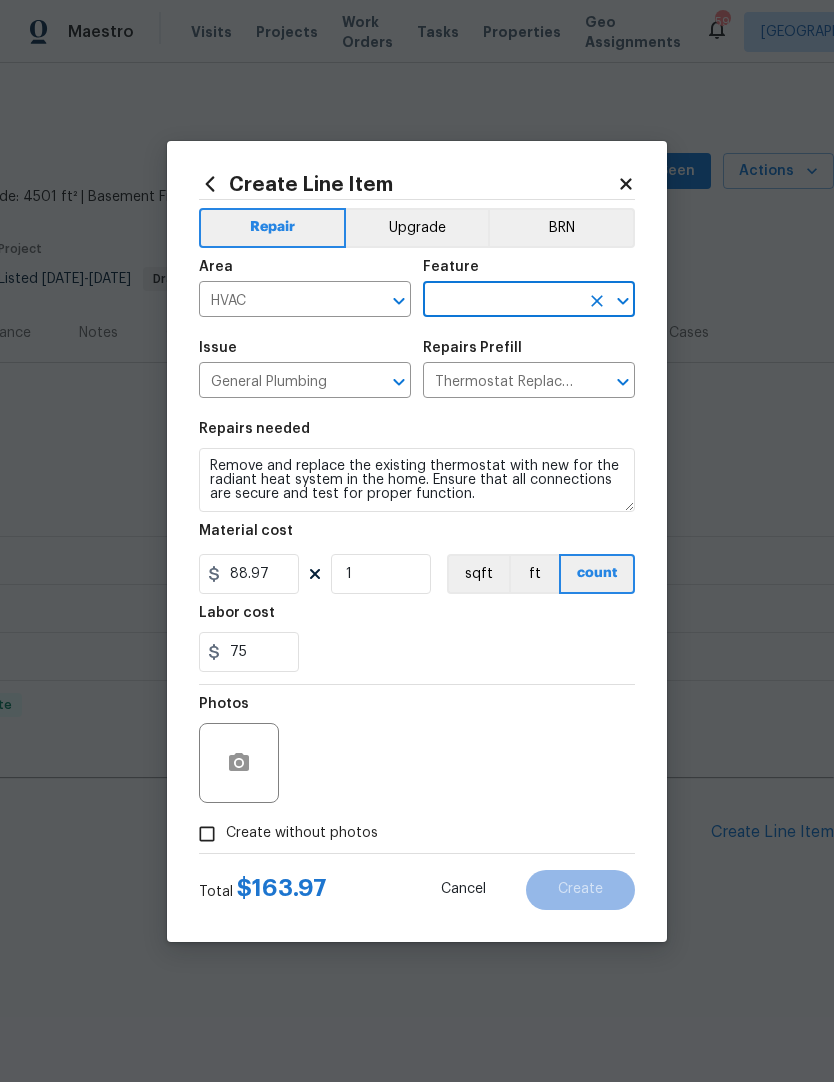 click at bounding box center (501, 301) 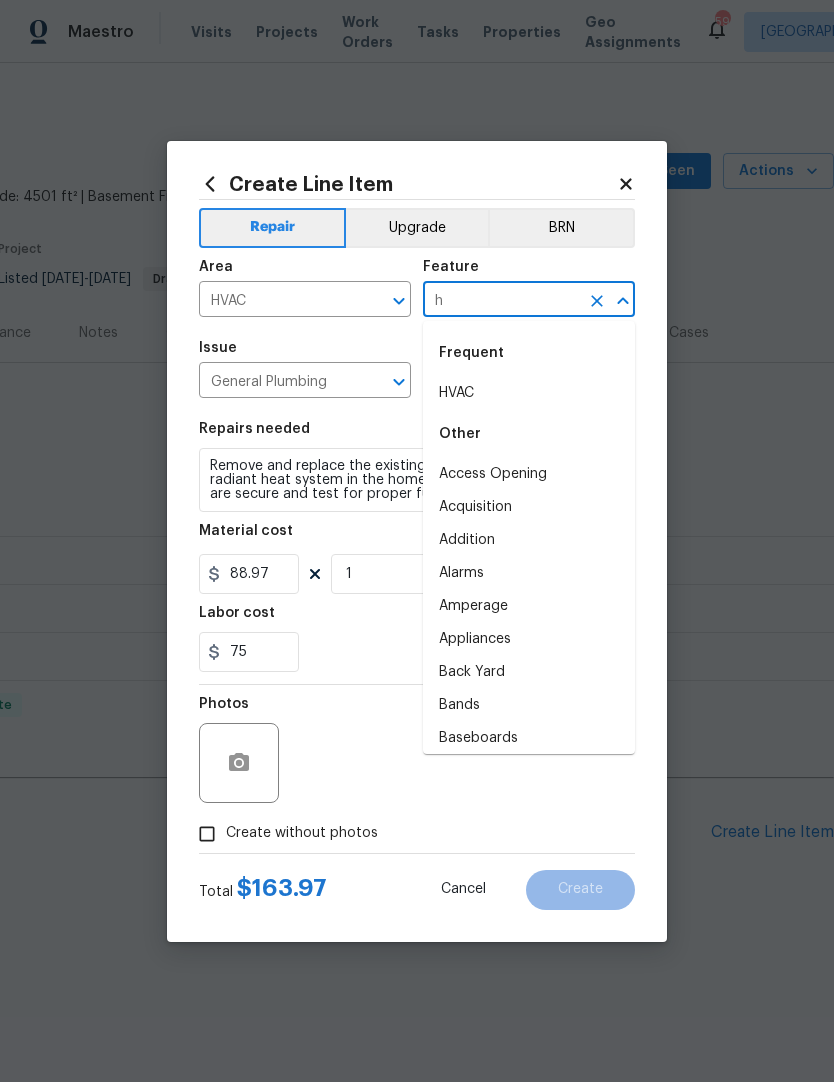 click on "HVAC" at bounding box center [529, 393] 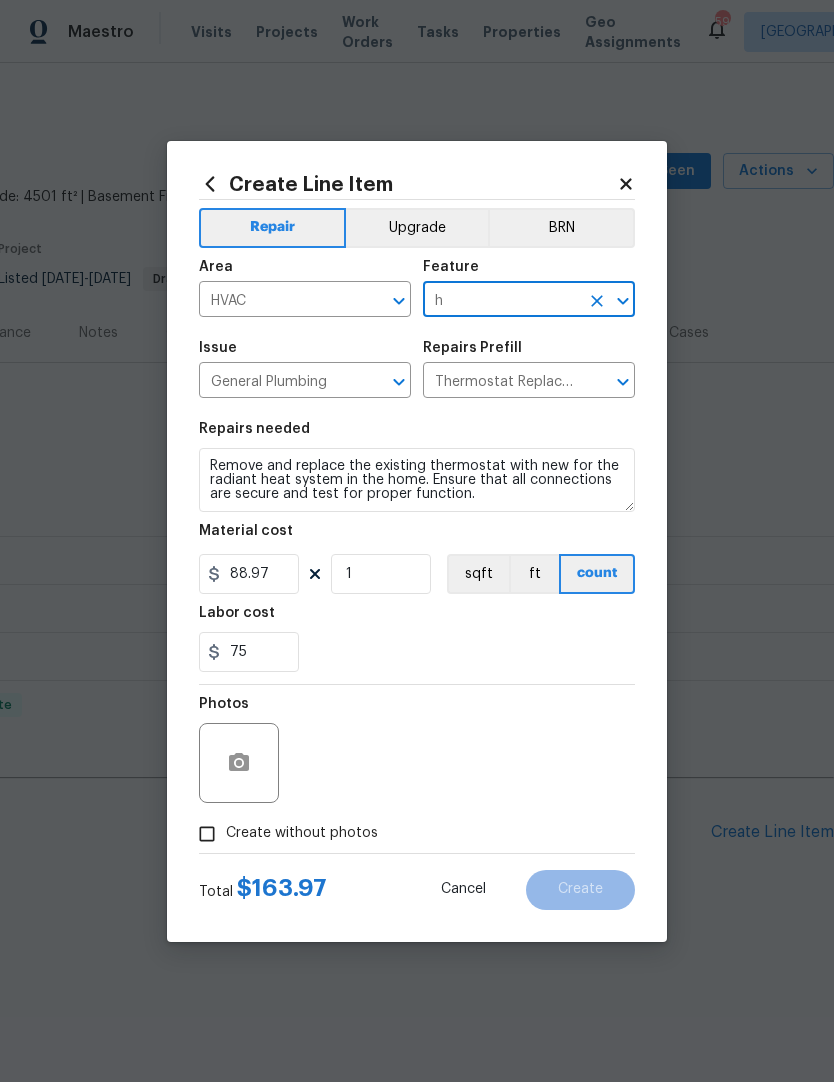 type on "HVAC" 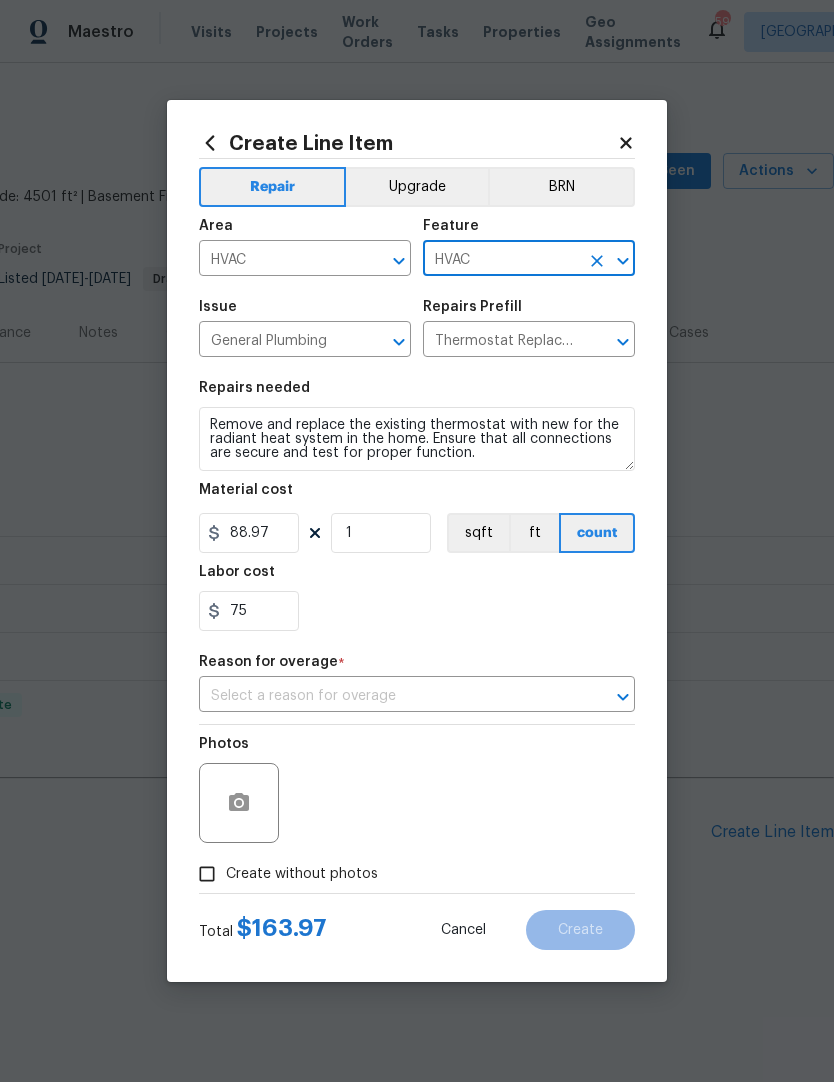 click on "75" at bounding box center (417, 611) 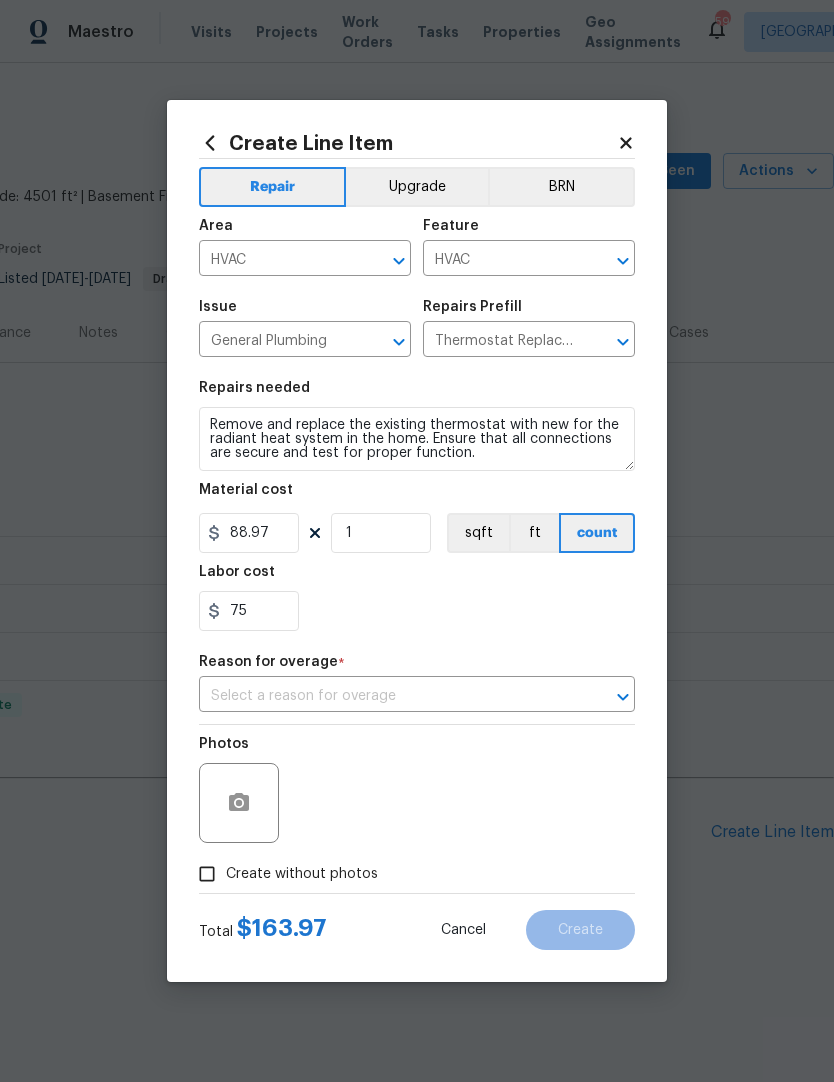 click at bounding box center [389, 696] 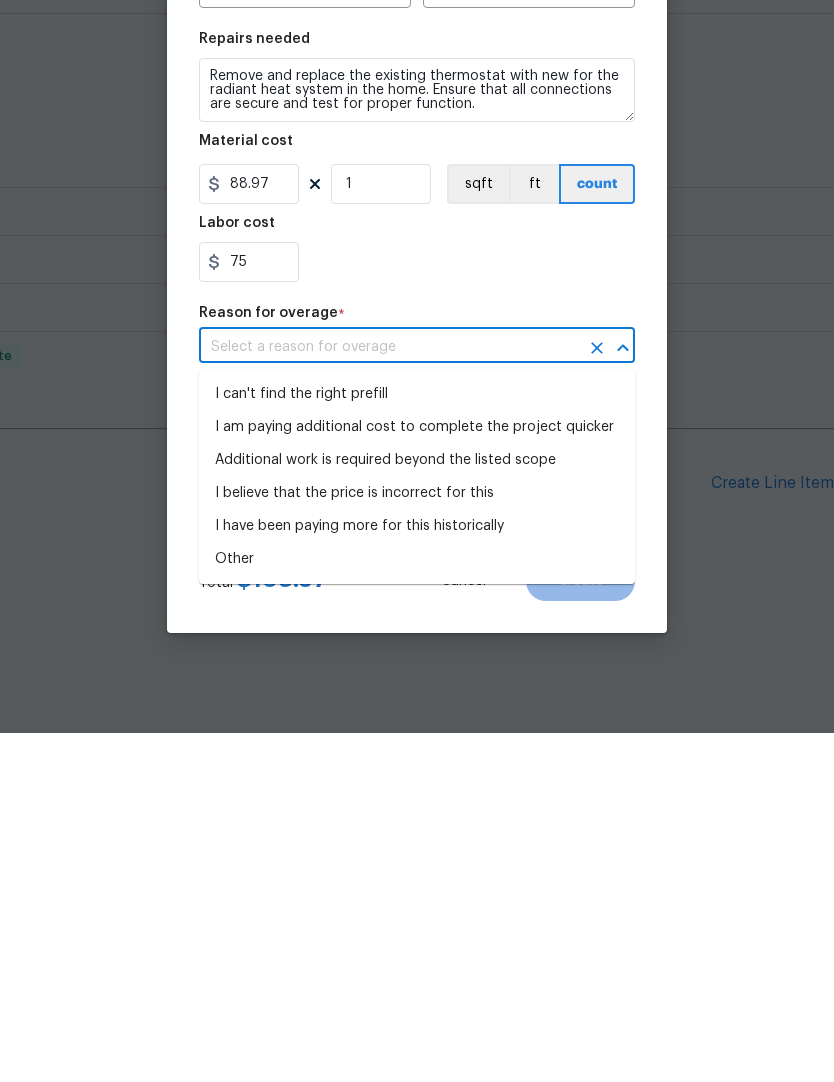 click on "I have been paying more for this historically" at bounding box center (417, 875) 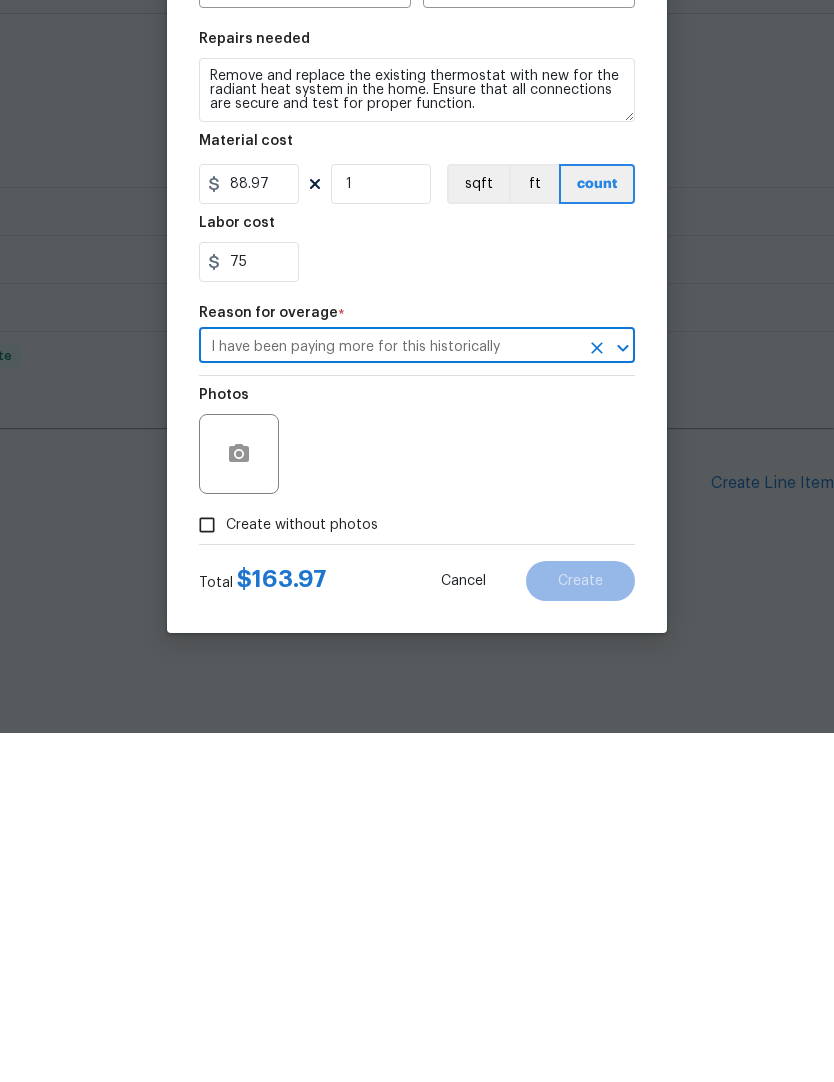 click on "75" at bounding box center (417, 611) 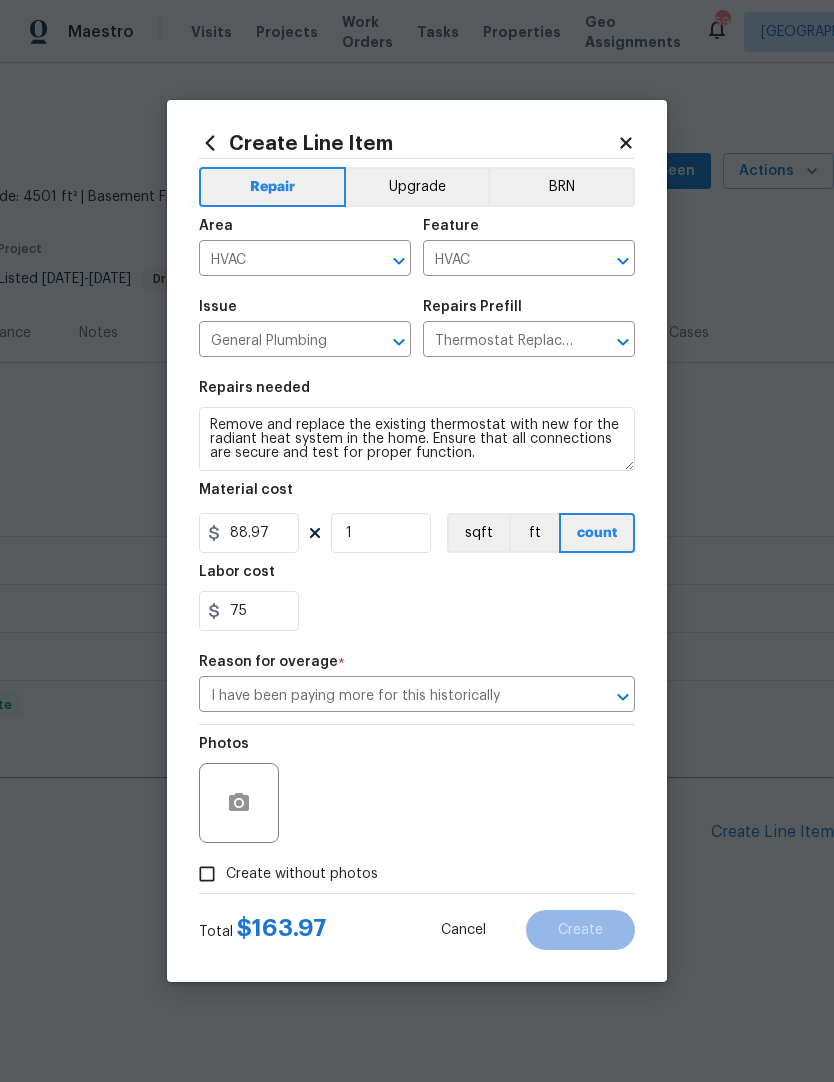 click 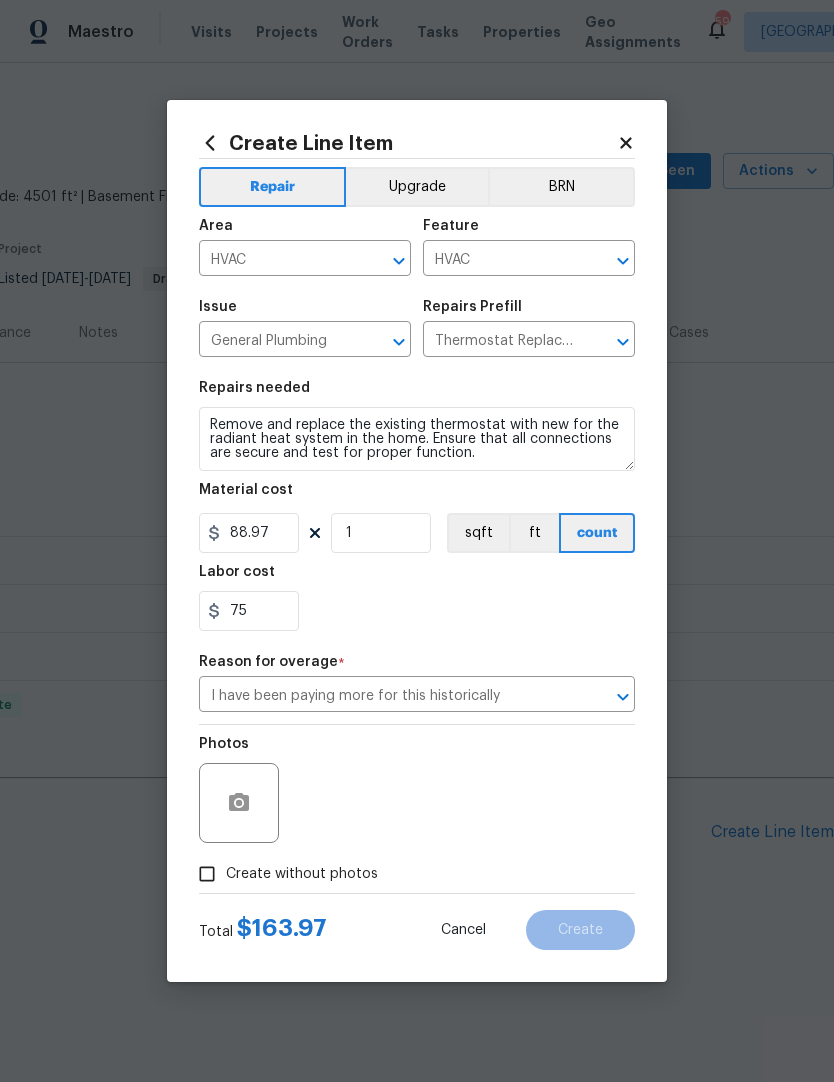 type 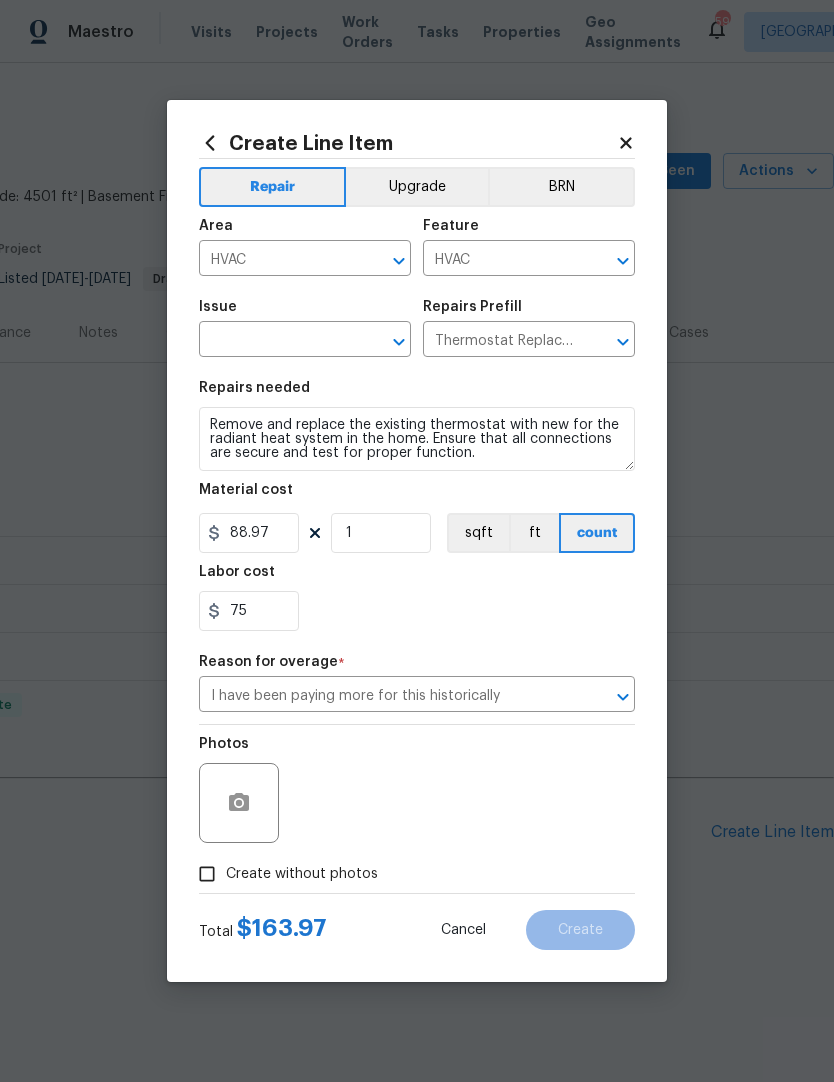 type 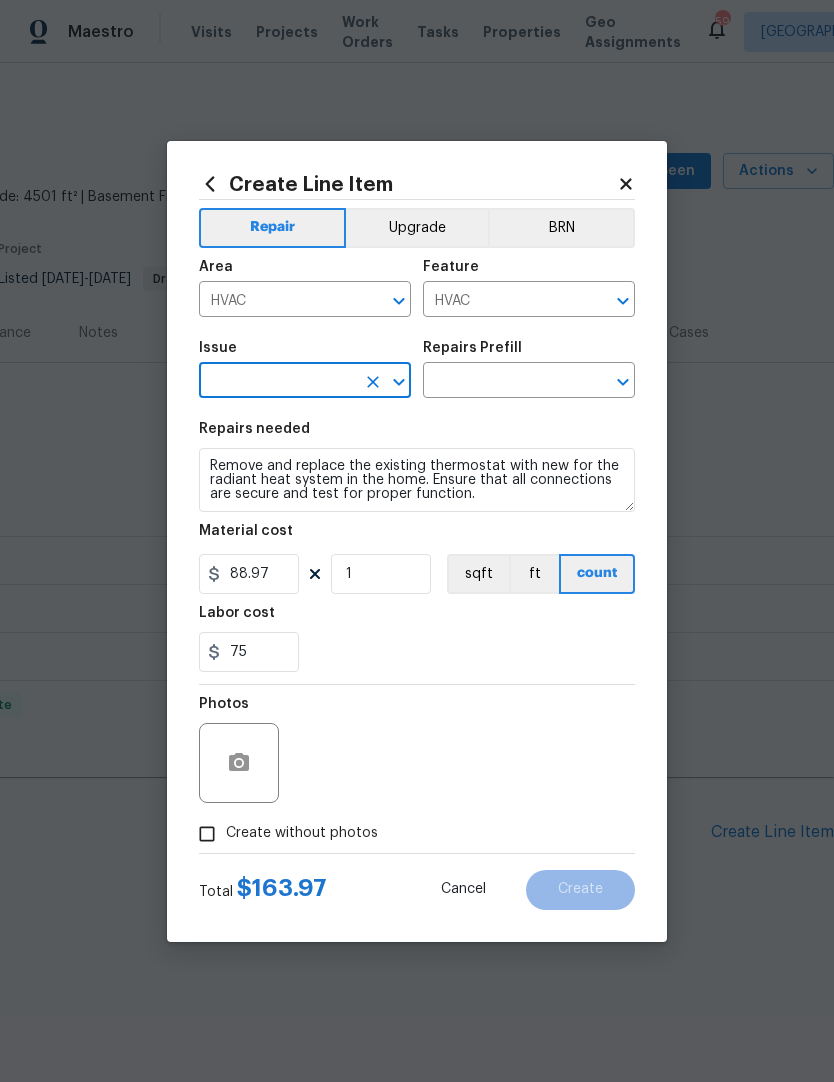 click at bounding box center (277, 382) 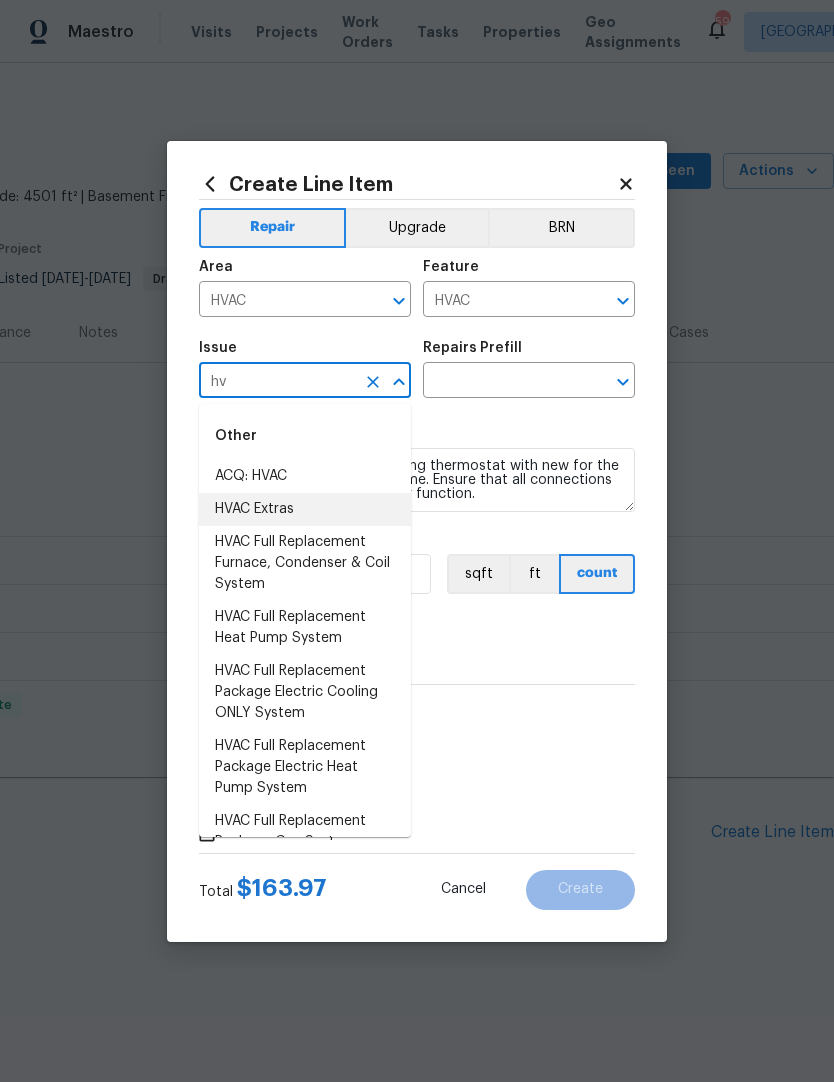 click on "HVAC Extras" at bounding box center (305, 509) 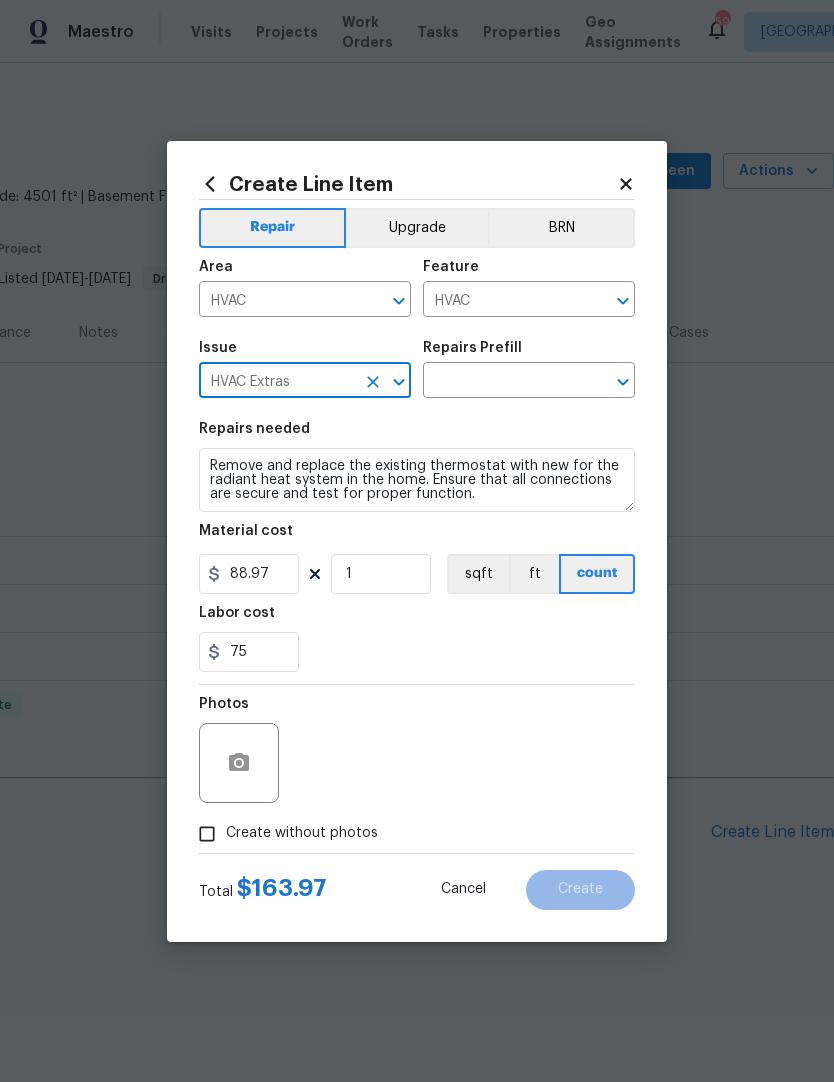 click at bounding box center (501, 382) 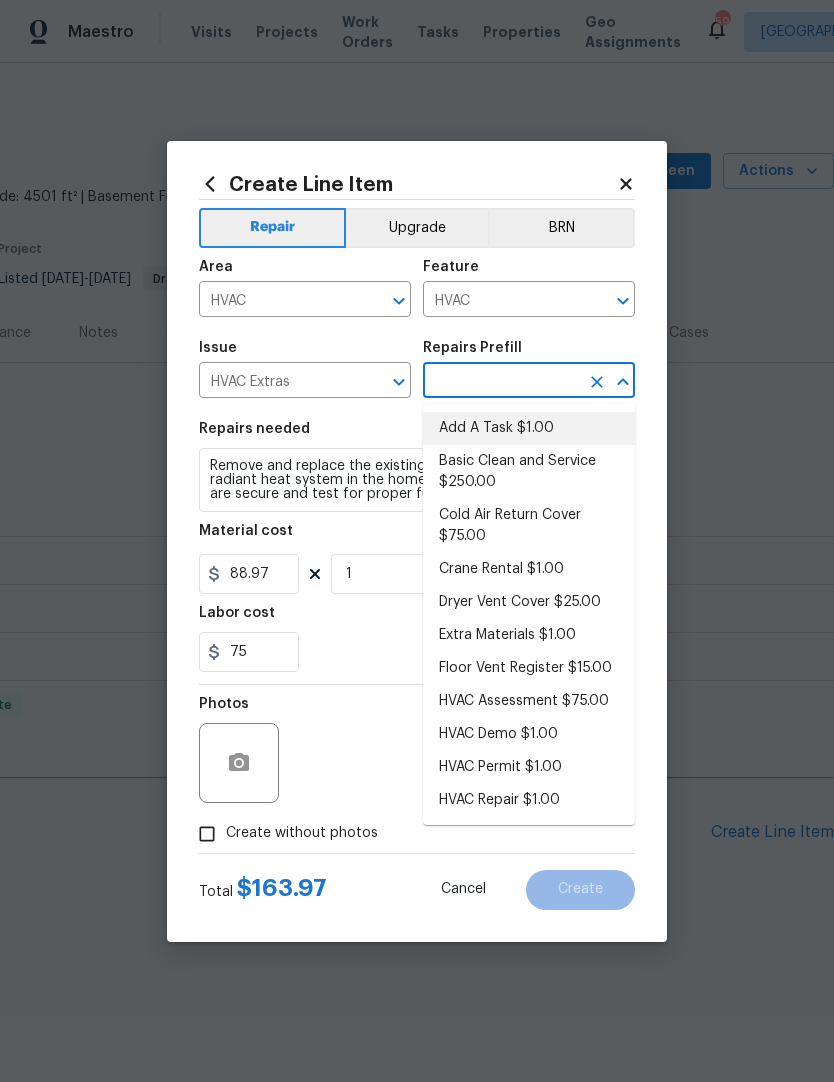 click on "Add A Task $1.00" at bounding box center [529, 428] 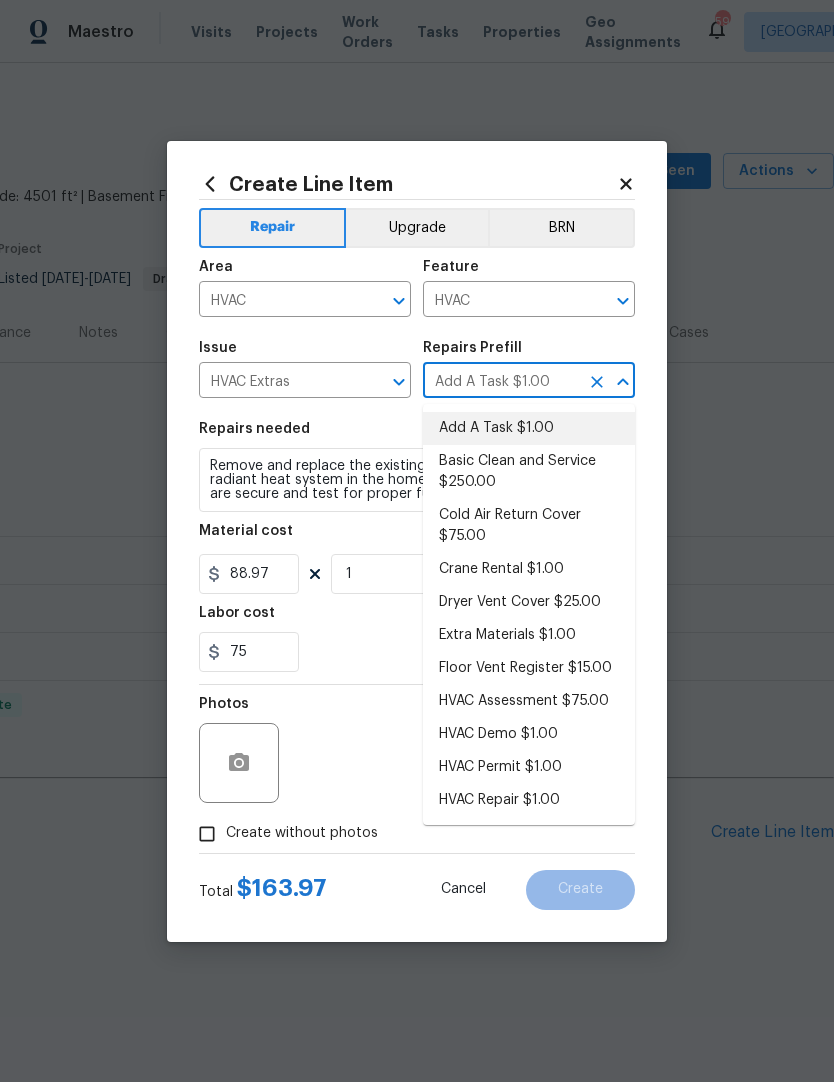 type 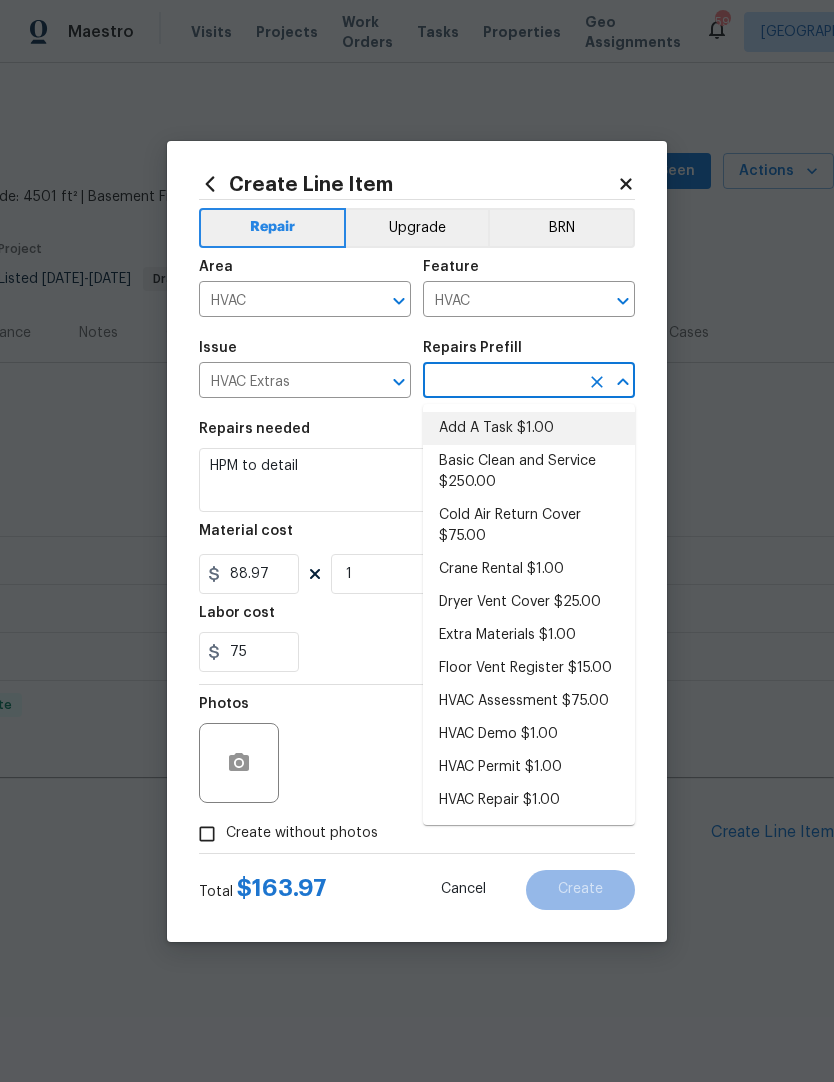 type on "Add A Task $1.00" 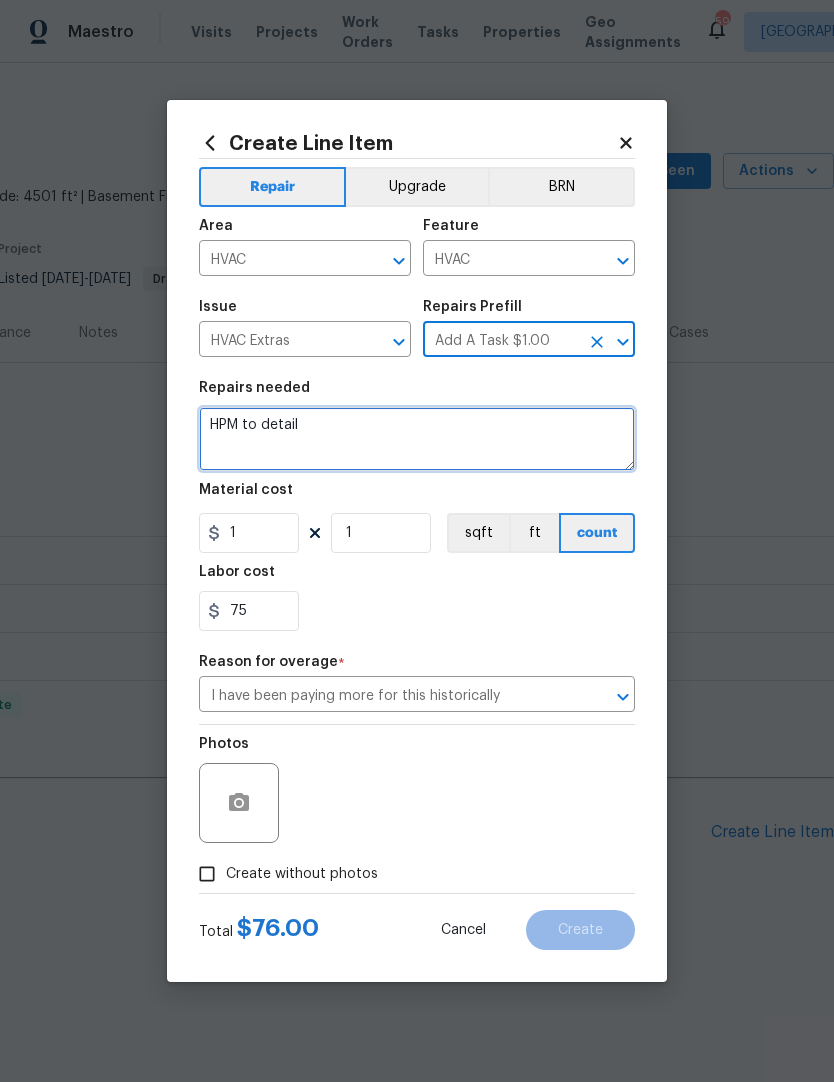click on "HPM to detail" at bounding box center [417, 439] 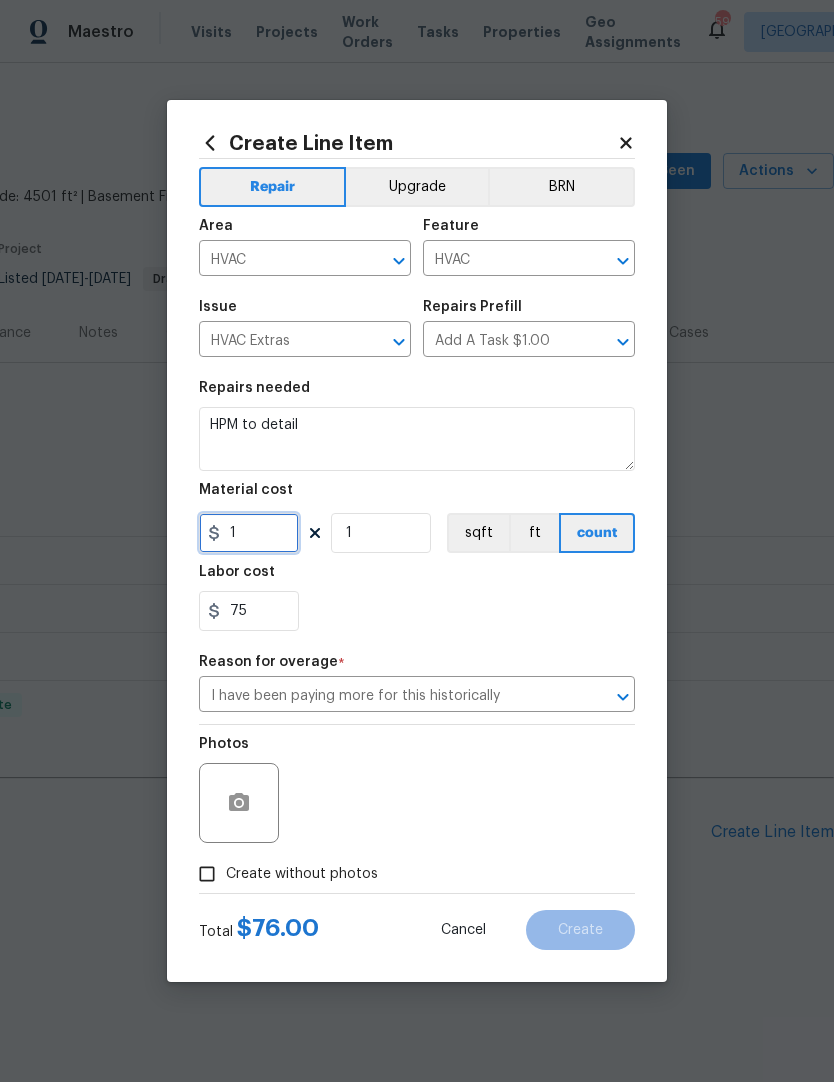 click on "1" at bounding box center [249, 533] 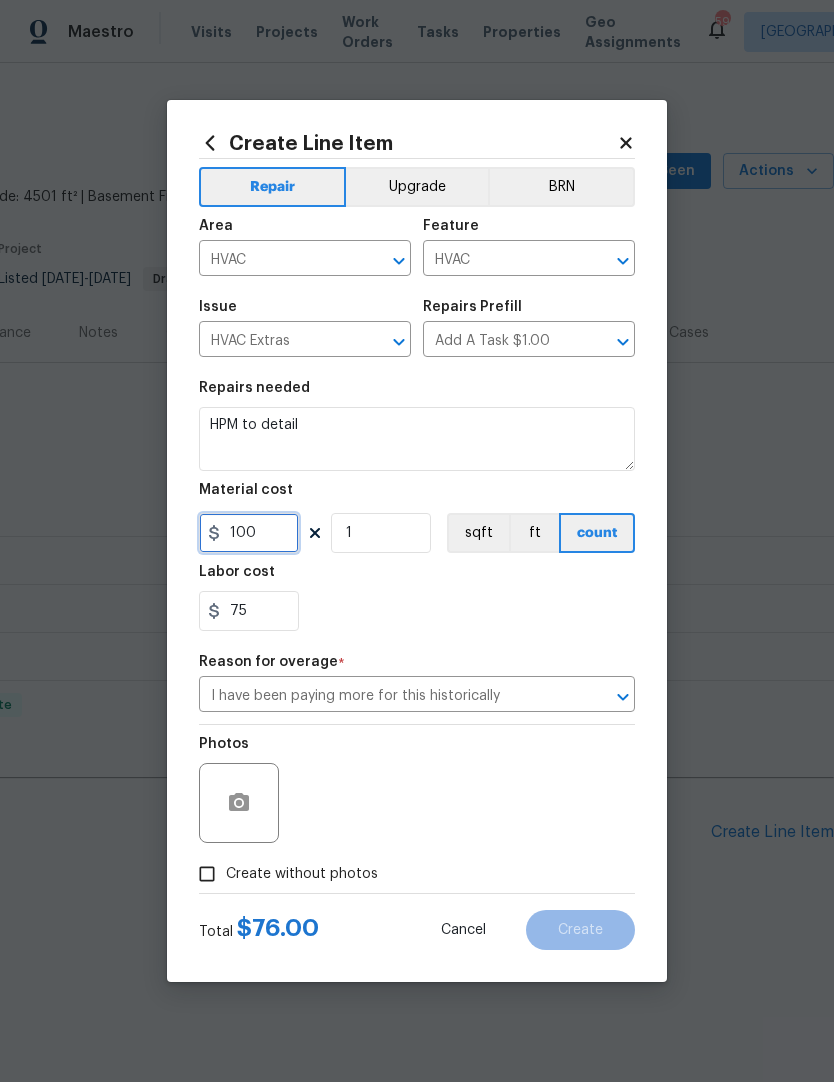 type on "100" 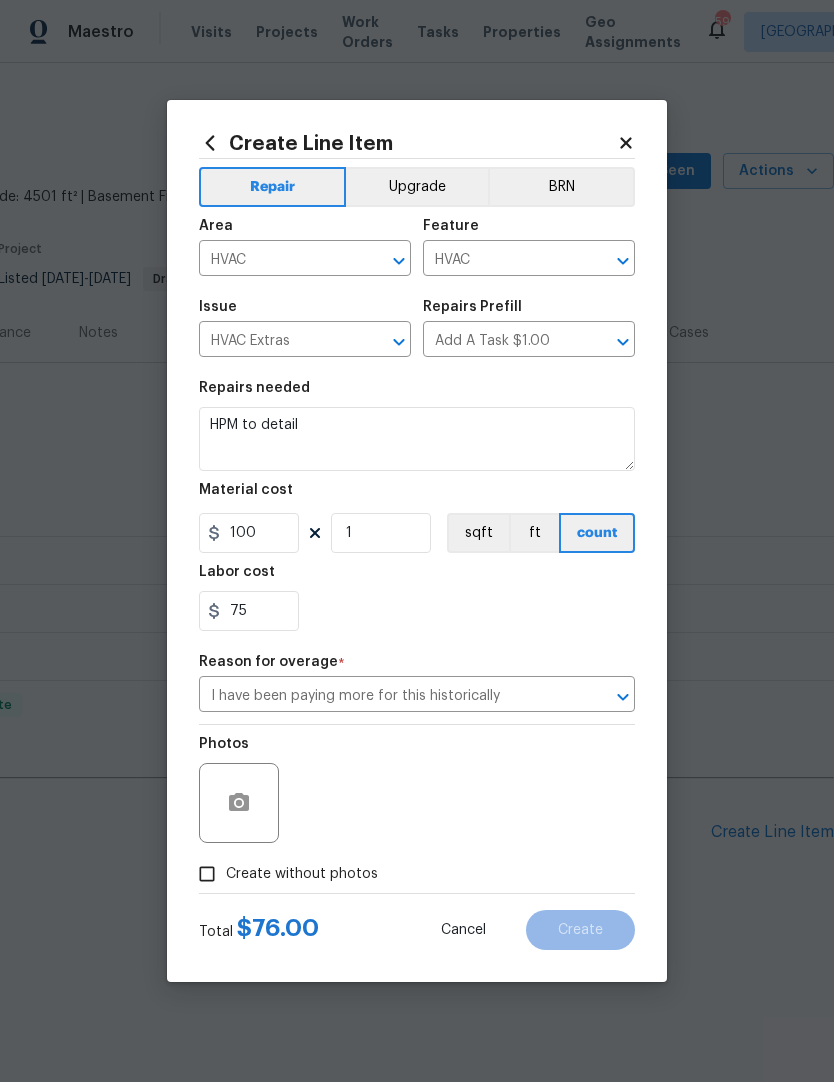 click on "HPM to detail" at bounding box center (417, 439) 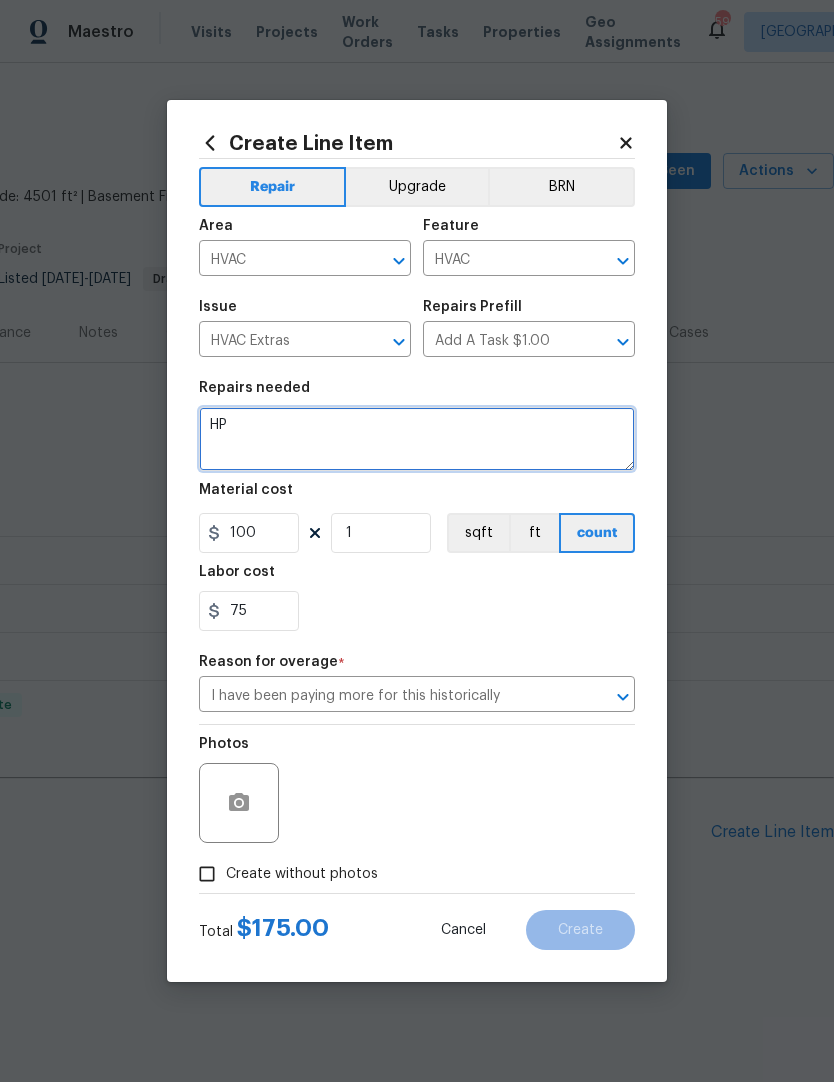 type on "H" 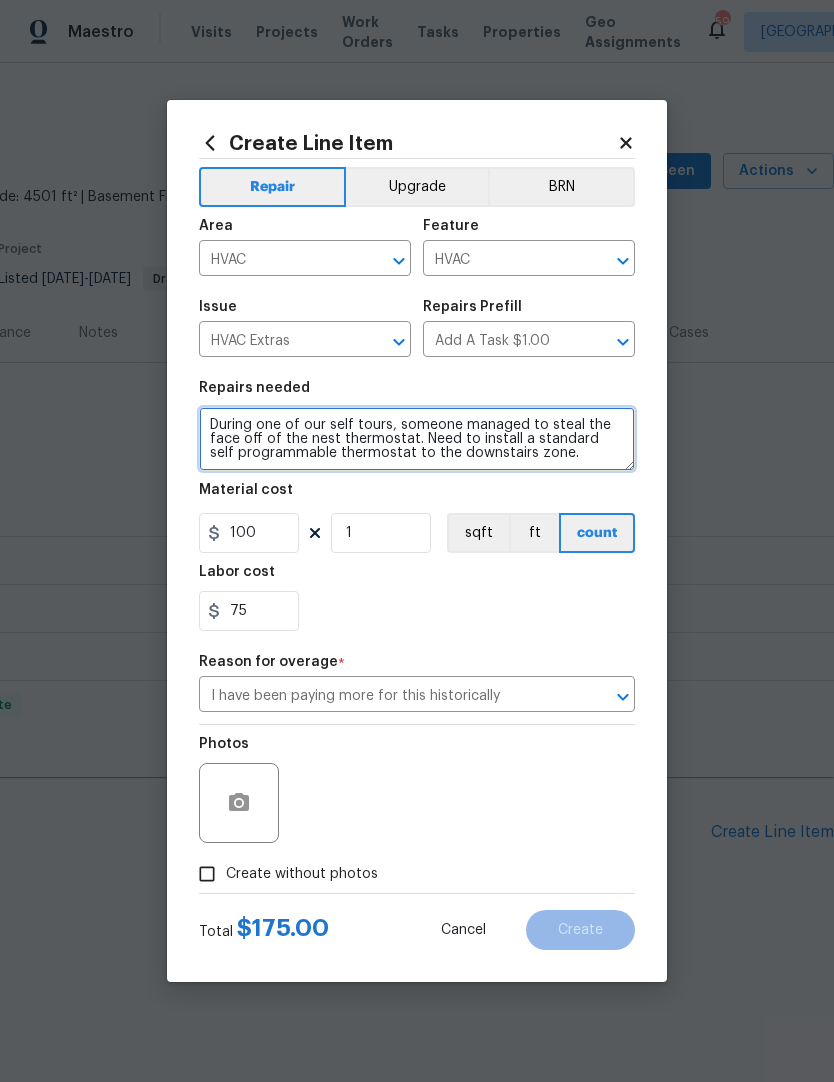 type on "During one of our self tours, someone managed to steal the face off of the nest thermostat. Need to install a standard self programmable thermostat to the downstairs zone." 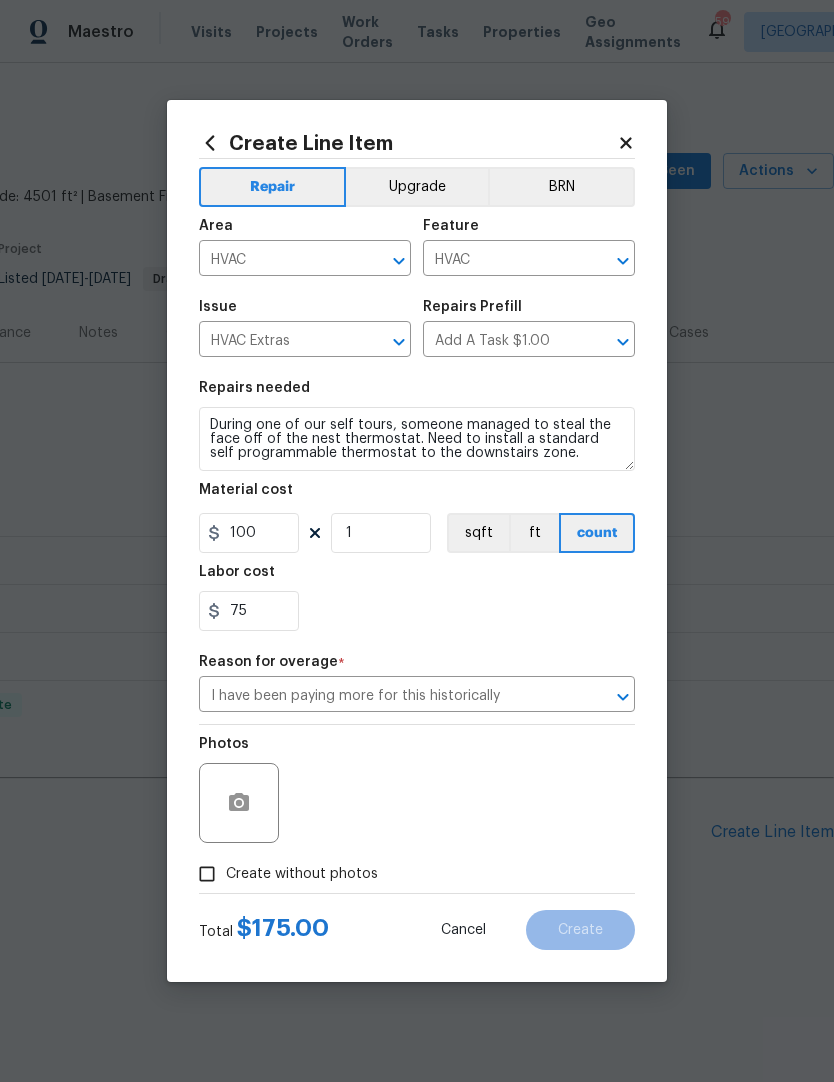 click on "Create without photos" at bounding box center [207, 874] 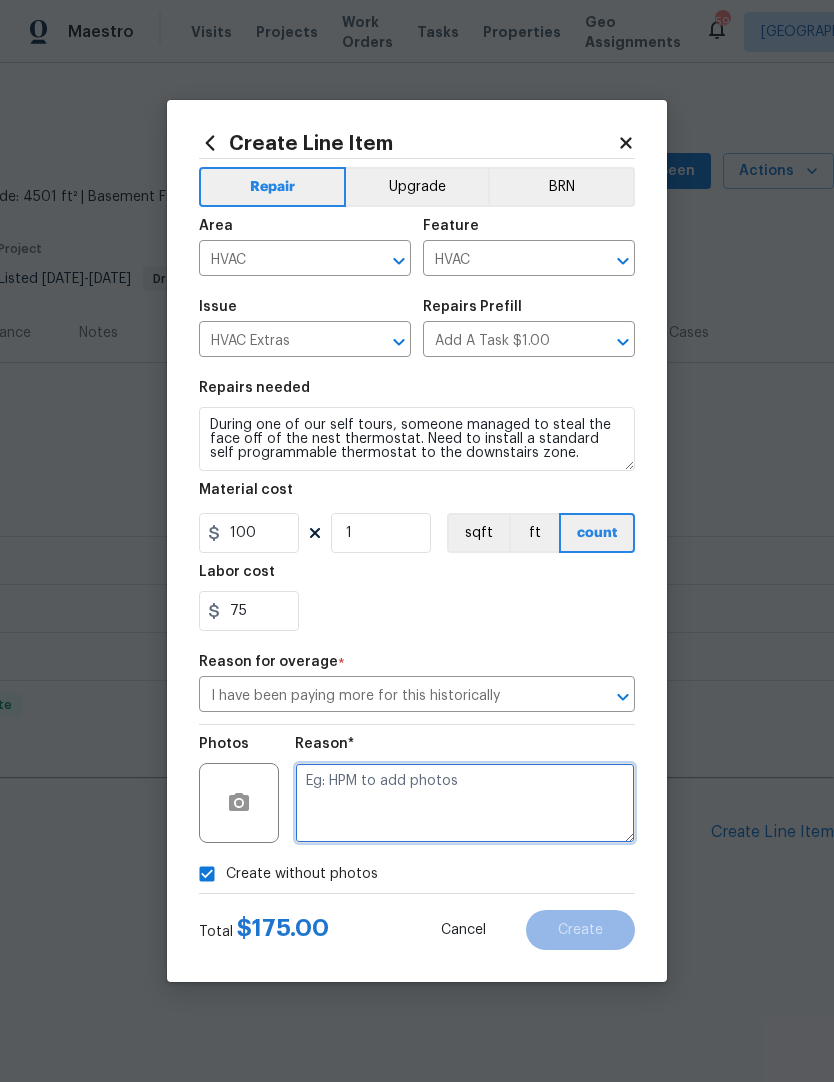 click at bounding box center (465, 803) 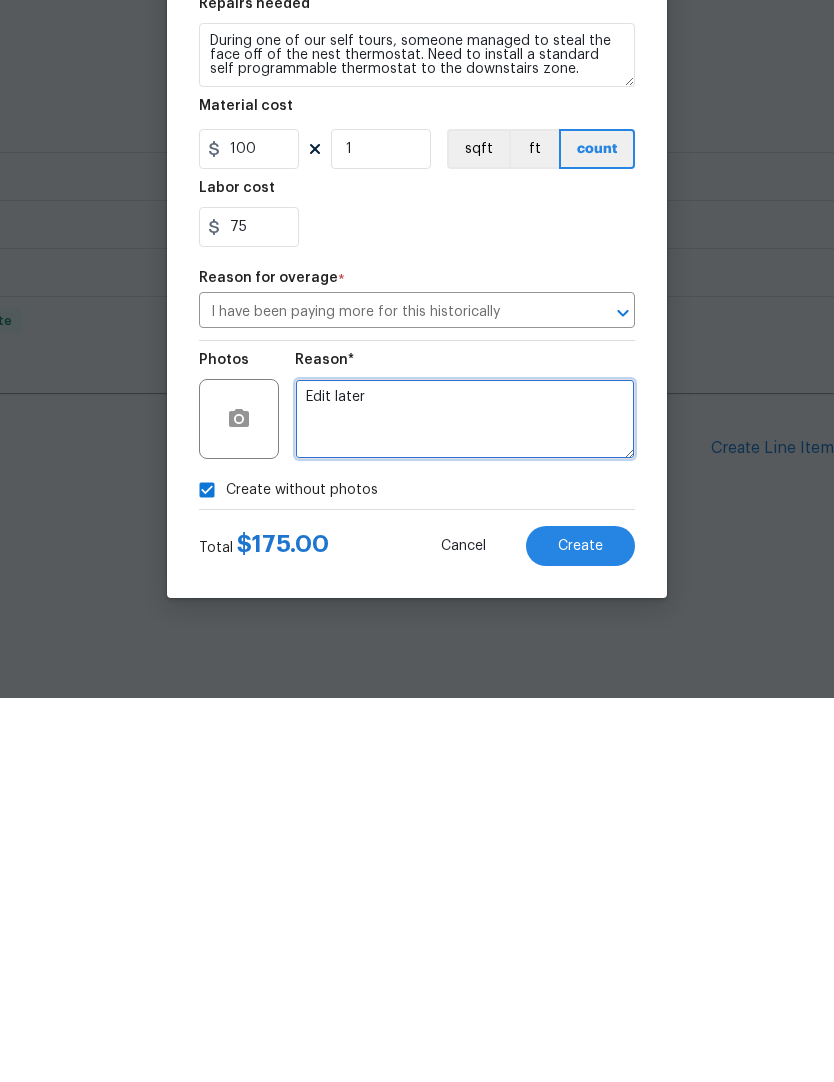 type on "Edit later" 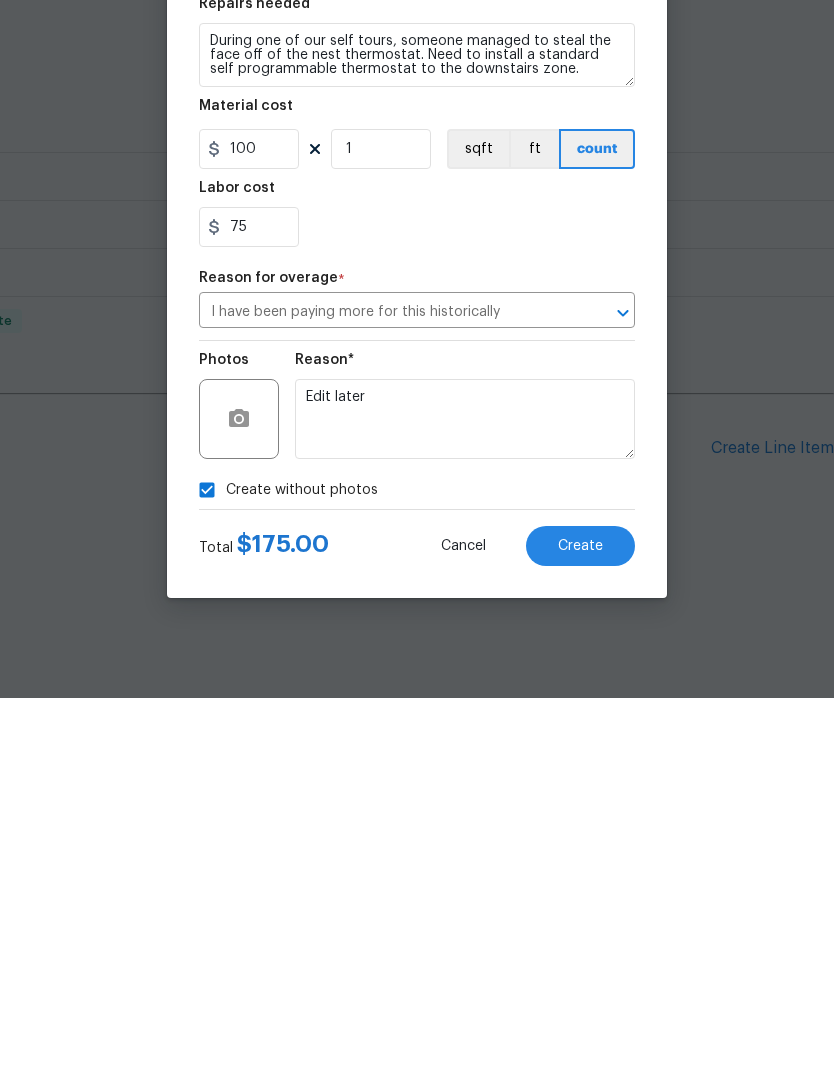 click on "Create" at bounding box center [580, 930] 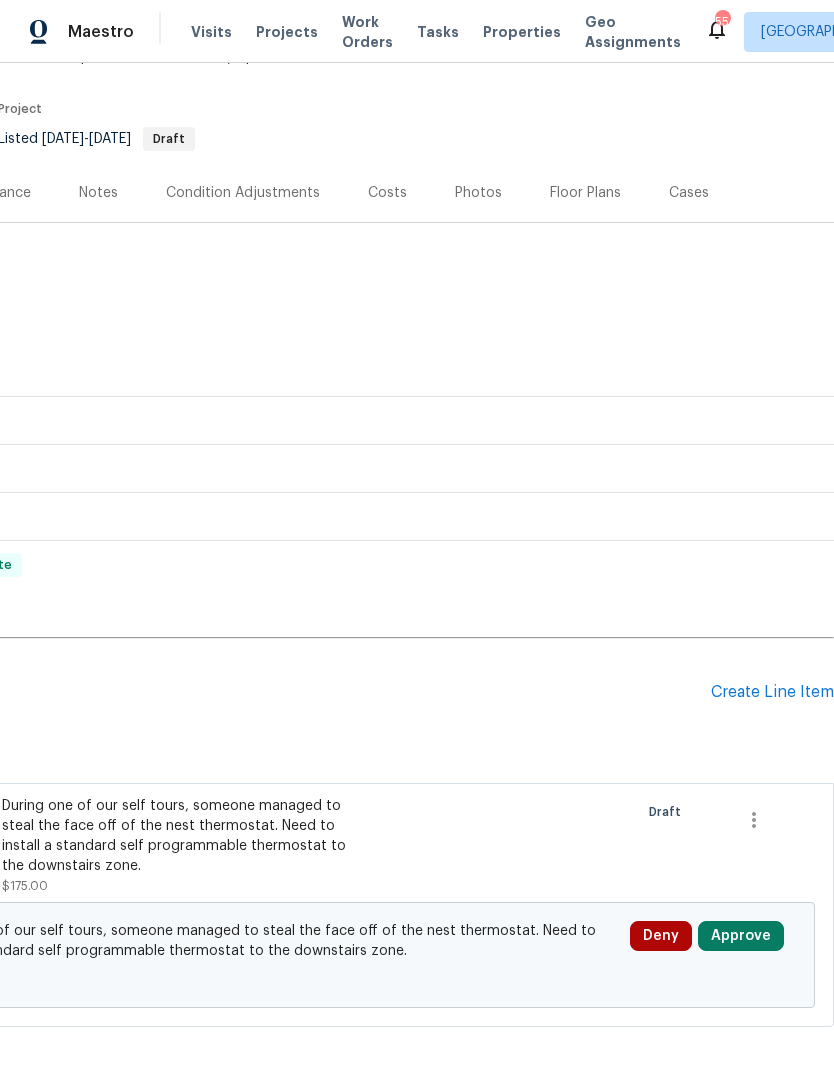 scroll, scrollTop: 139, scrollLeft: 296, axis: both 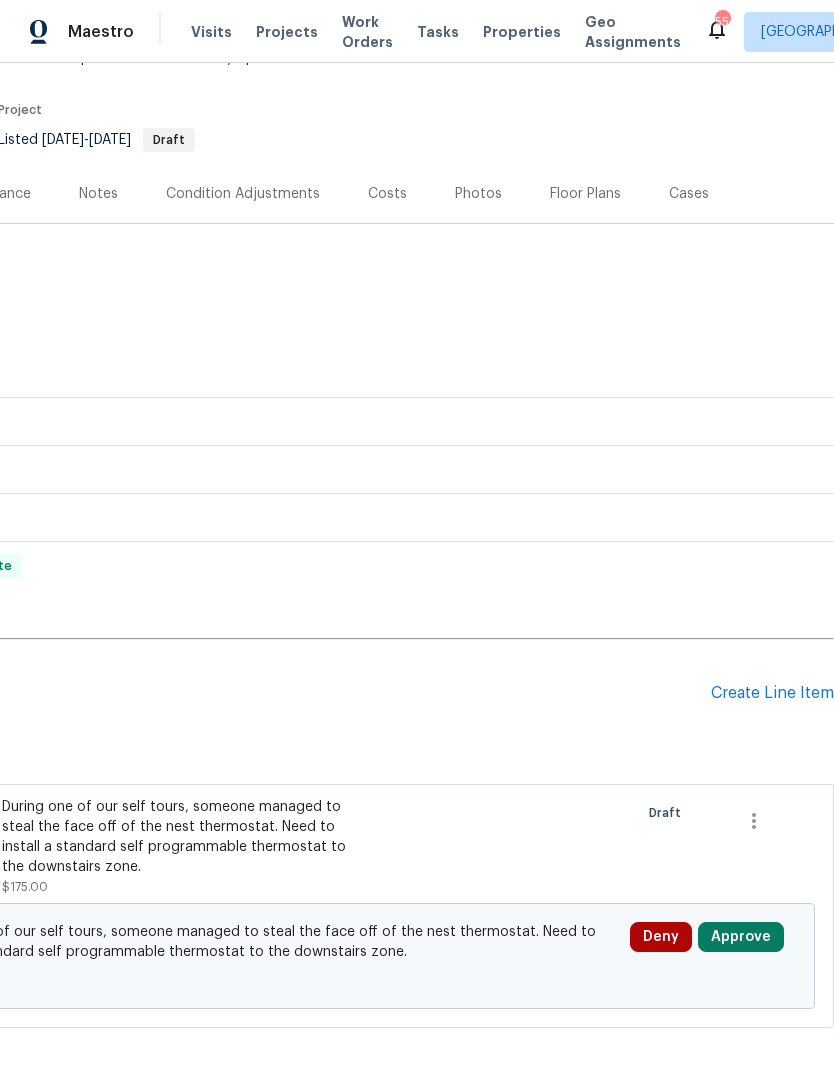 click on "Approve" at bounding box center (741, 937) 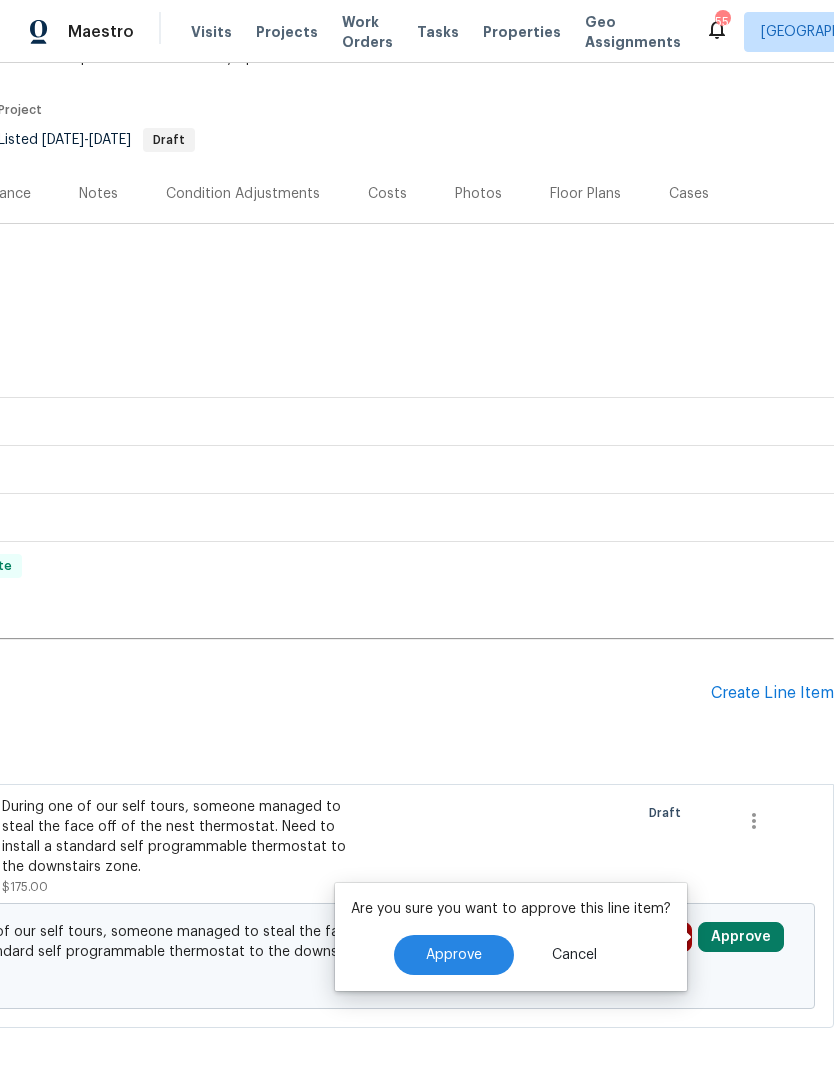 click on "Approve" at bounding box center (454, 955) 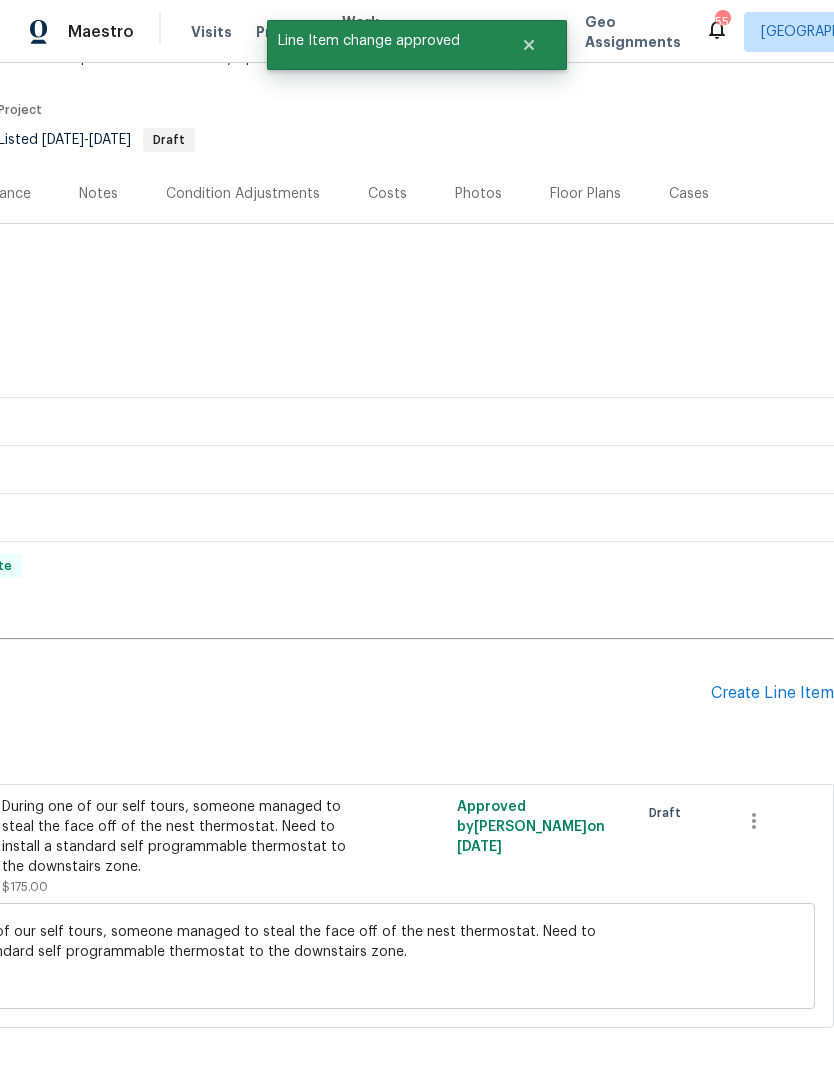 scroll, scrollTop: 82, scrollLeft: 0, axis: vertical 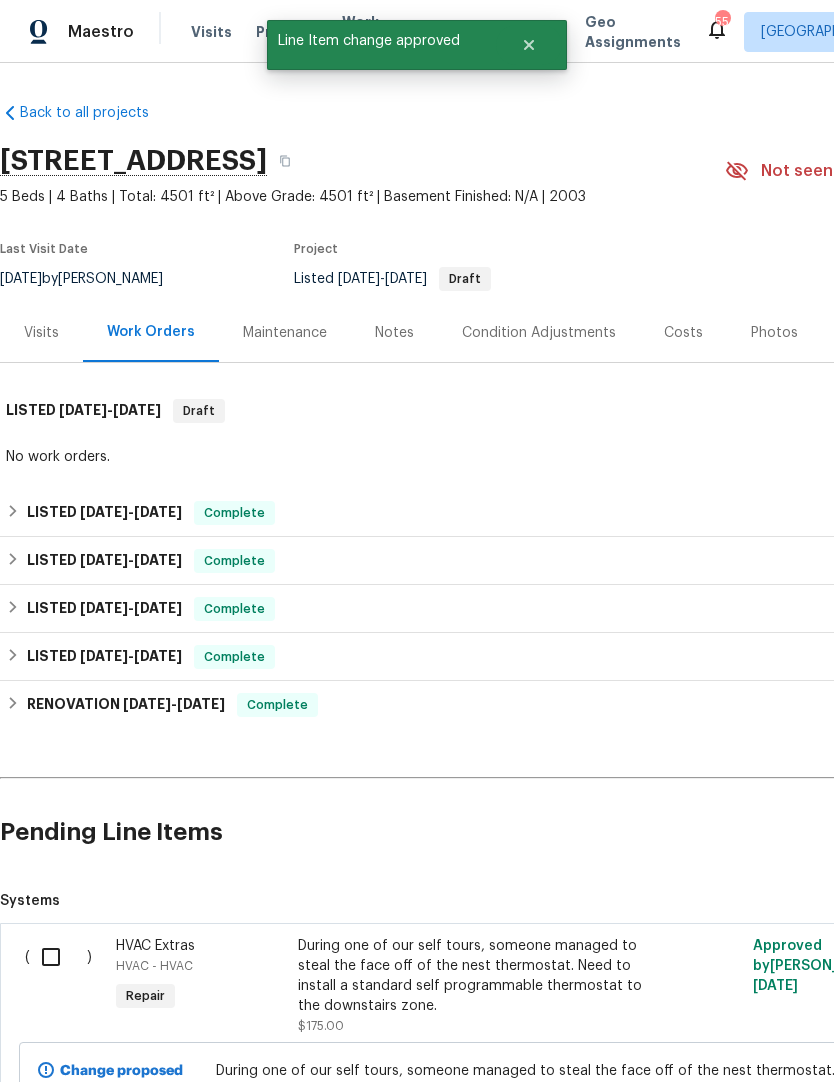 click at bounding box center (58, 957) 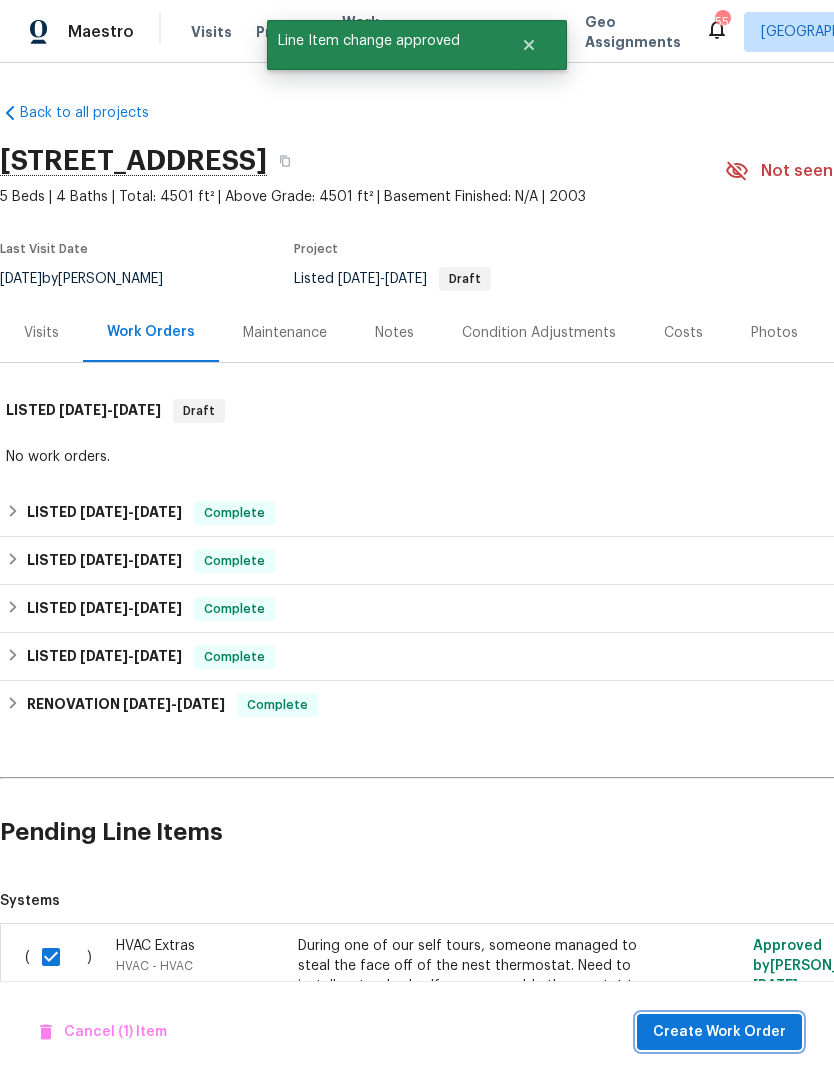 click on "Create Work Order" at bounding box center (719, 1032) 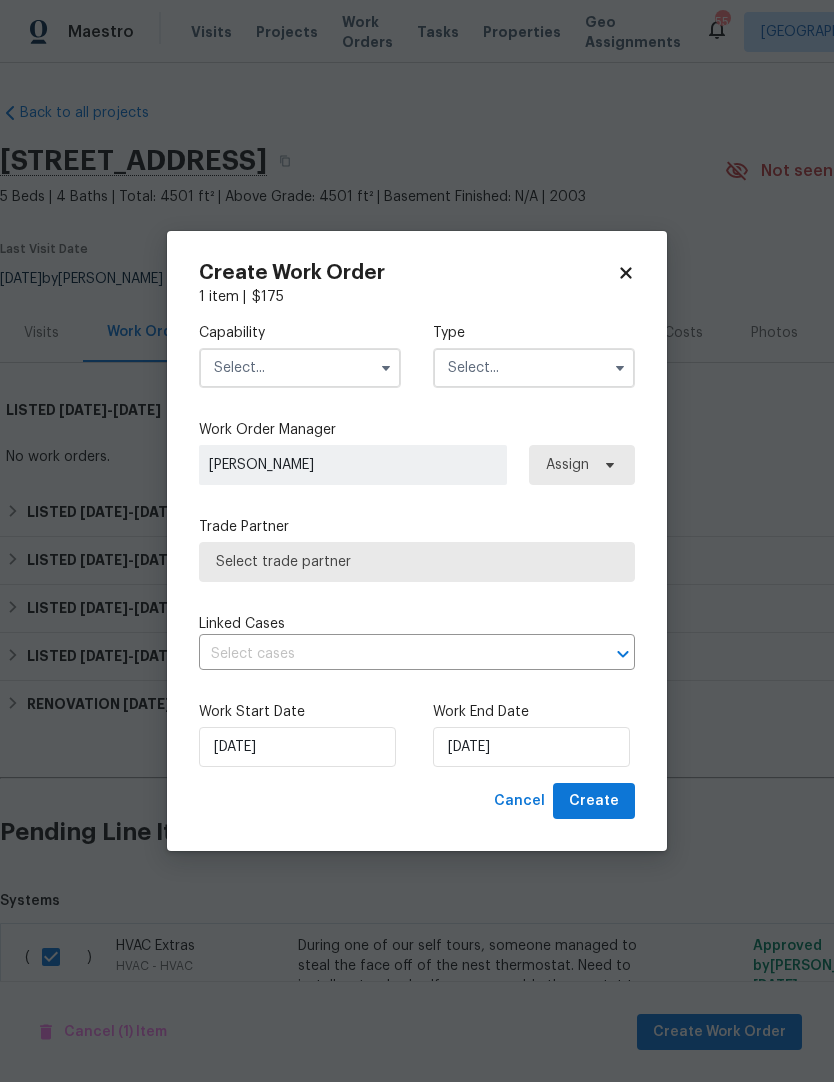click at bounding box center [300, 368] 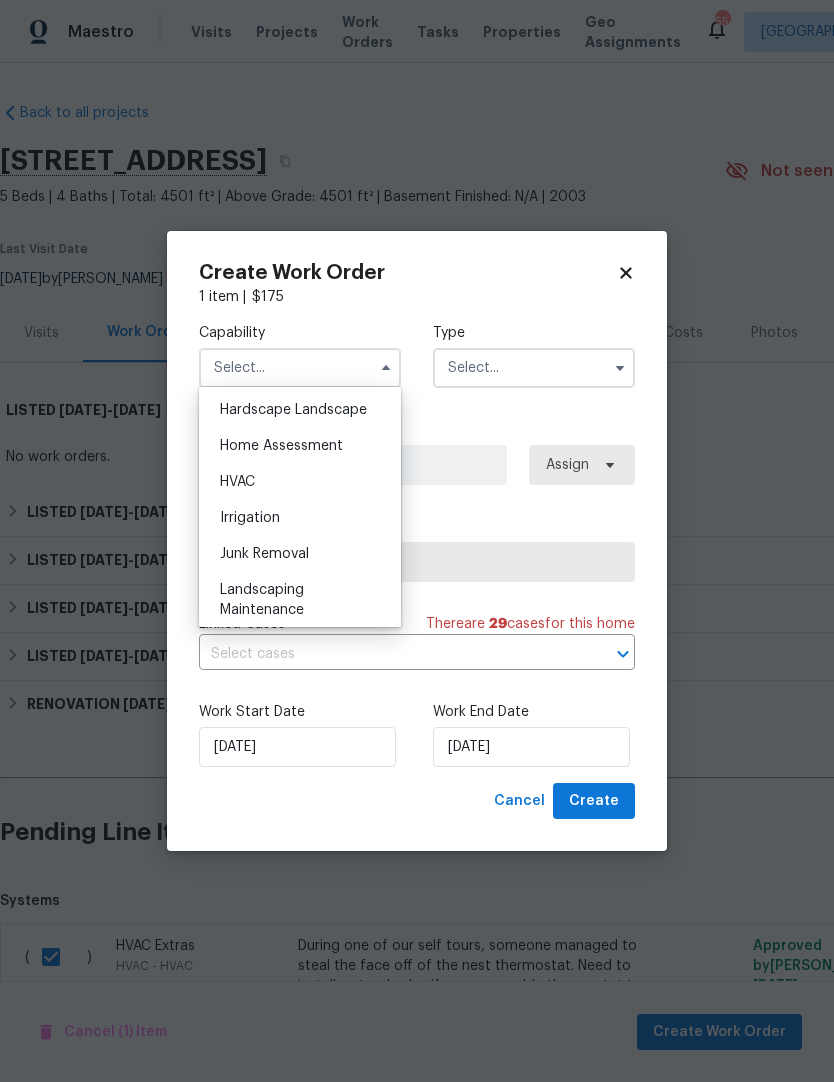 scroll, scrollTop: 1132, scrollLeft: 0, axis: vertical 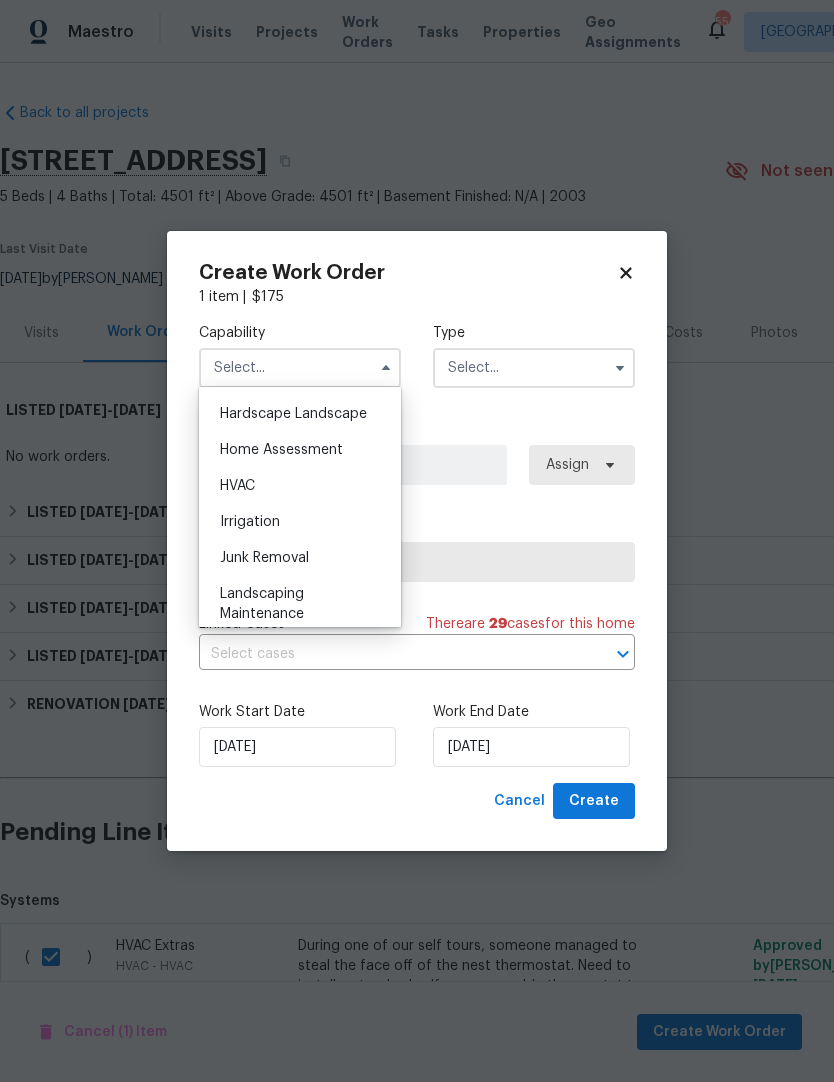 click on "HVAC" at bounding box center (237, 486) 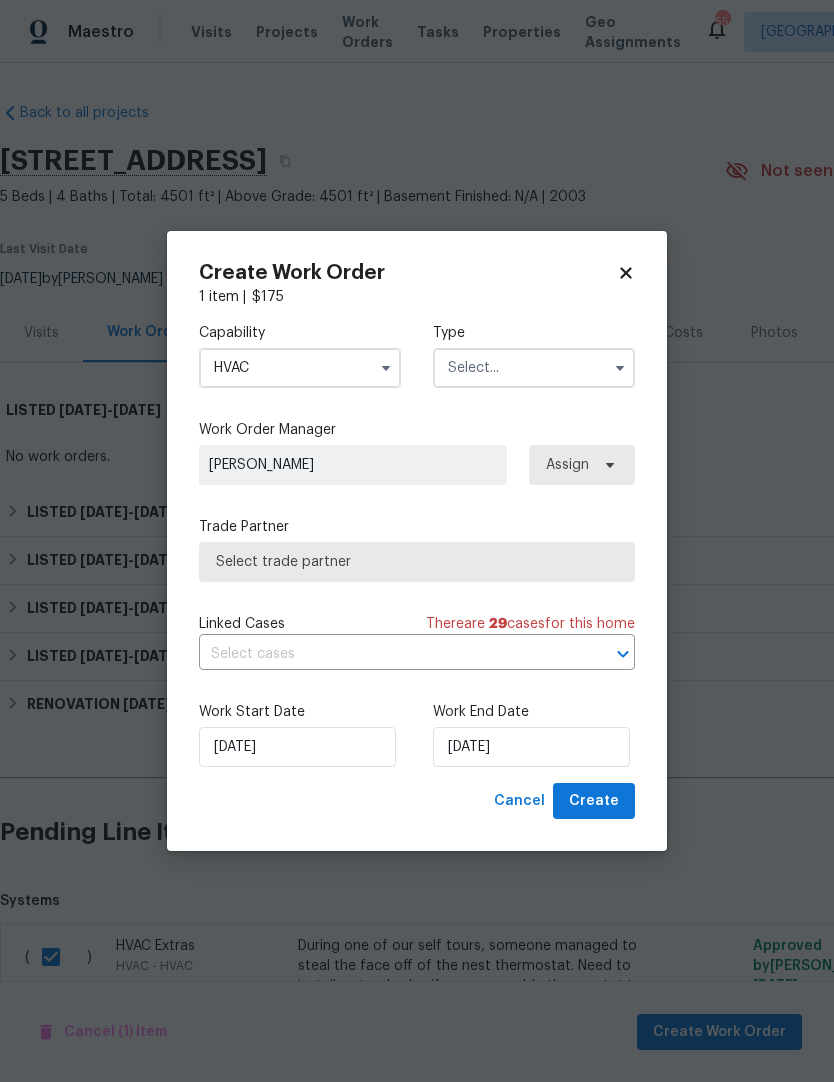 click at bounding box center (534, 368) 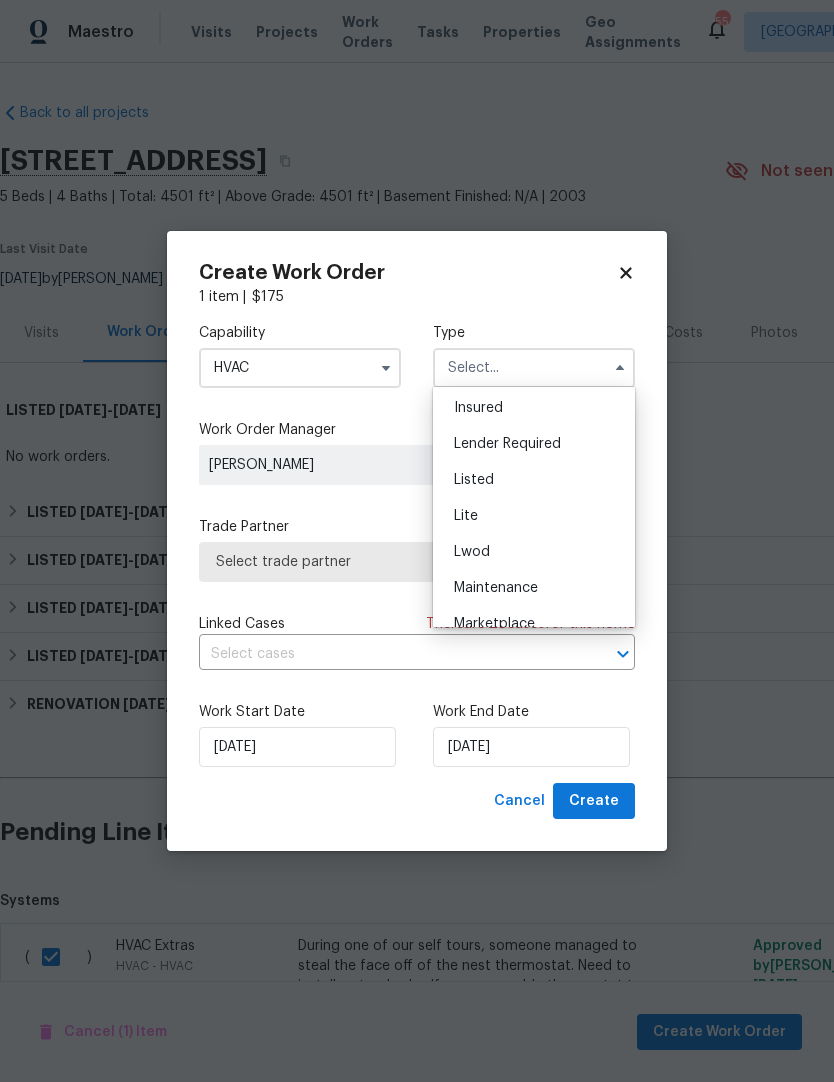 scroll, scrollTop: 148, scrollLeft: 0, axis: vertical 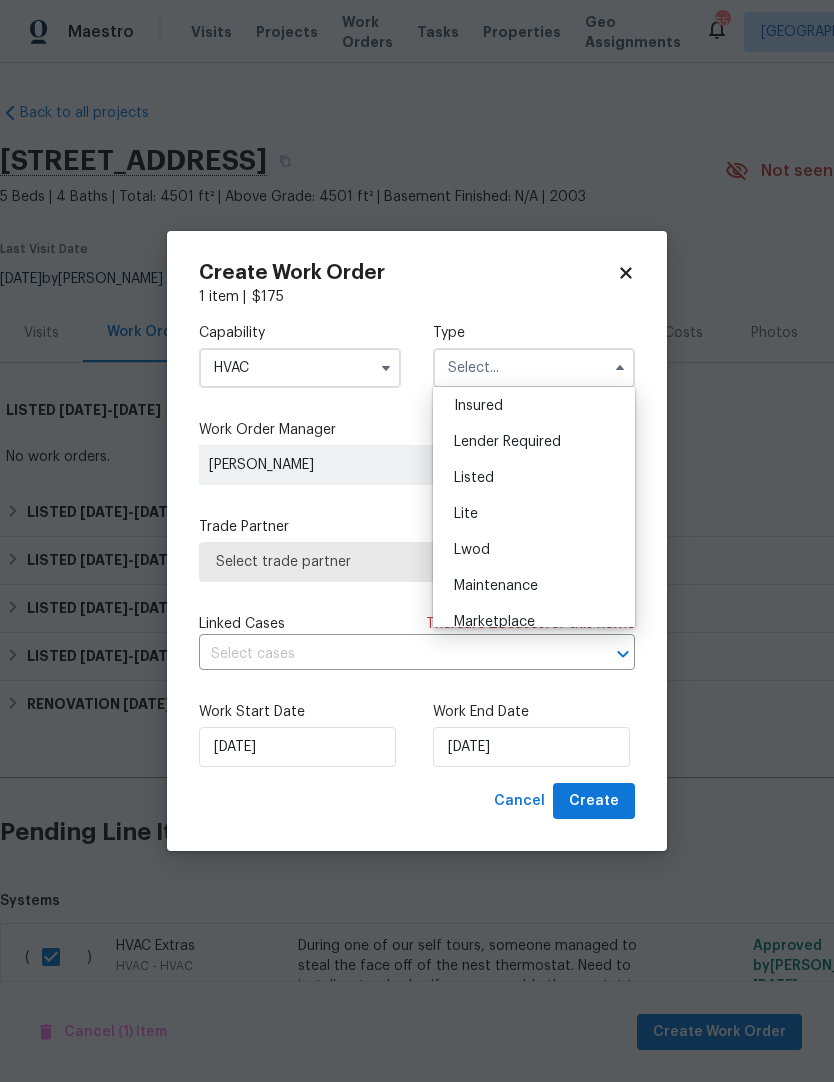 click on "Listed" at bounding box center (474, 478) 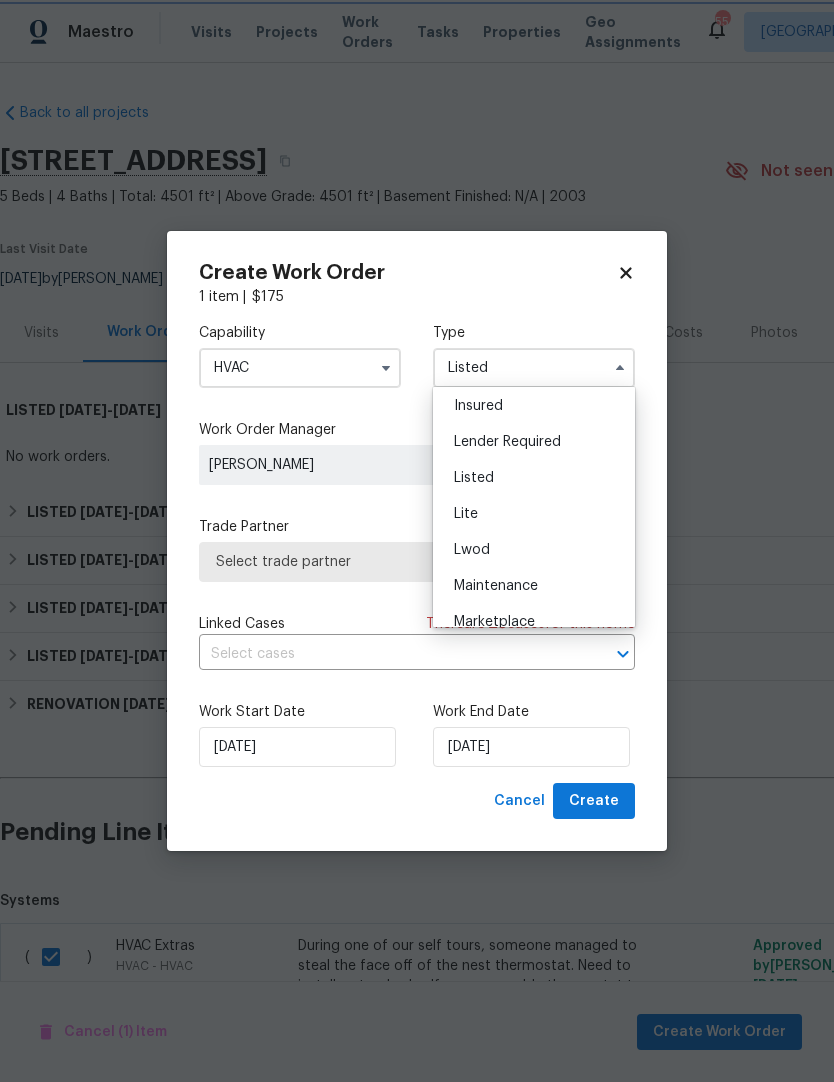 scroll, scrollTop: 0, scrollLeft: 0, axis: both 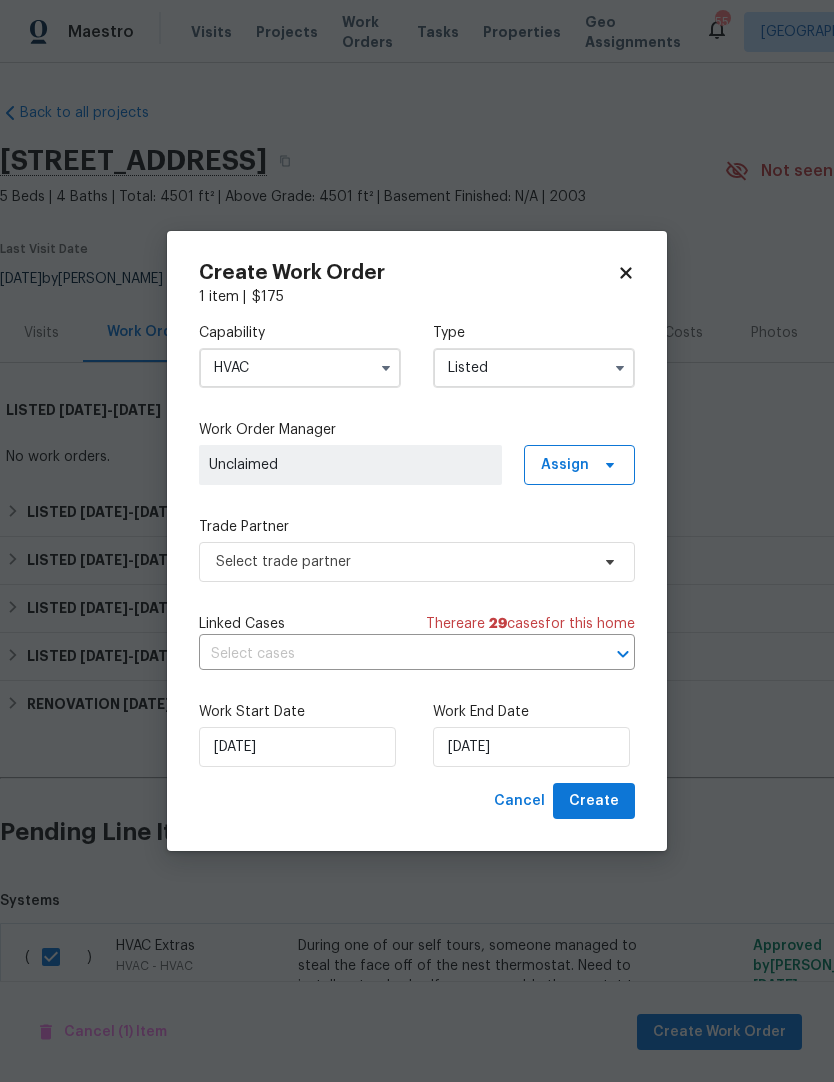 click on "Unclaimed" at bounding box center (350, 465) 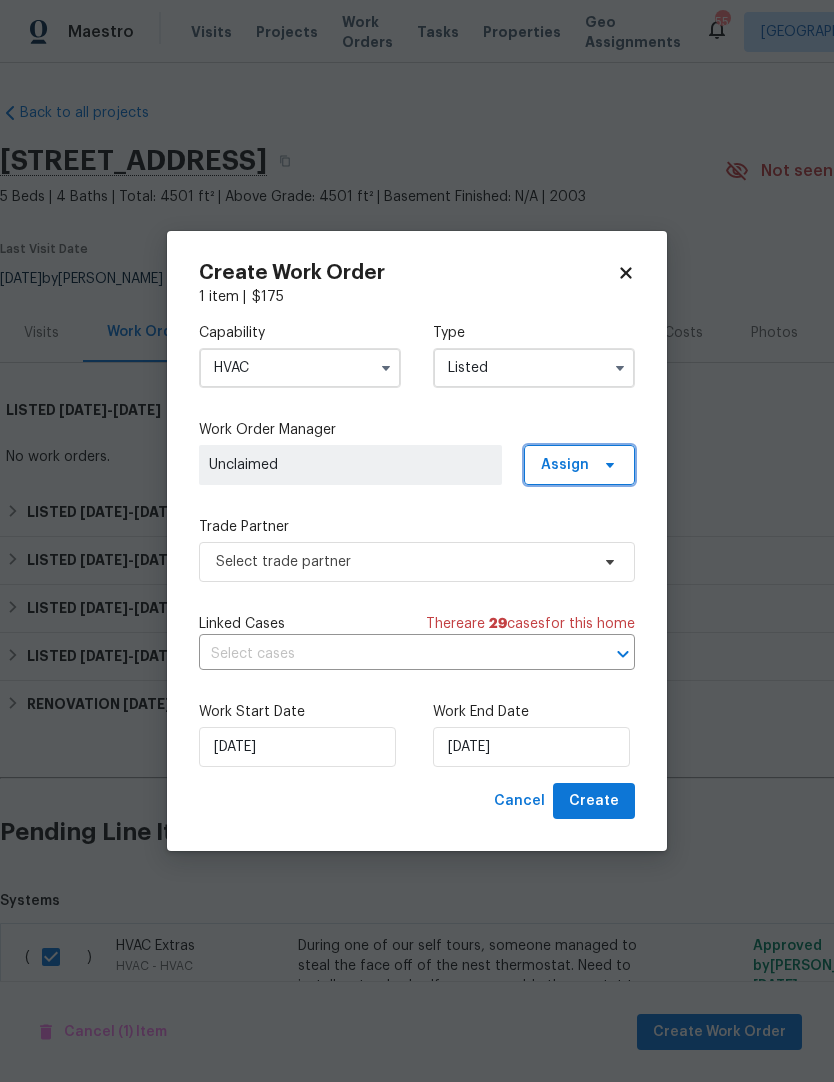 click on "Assign" at bounding box center [565, 465] 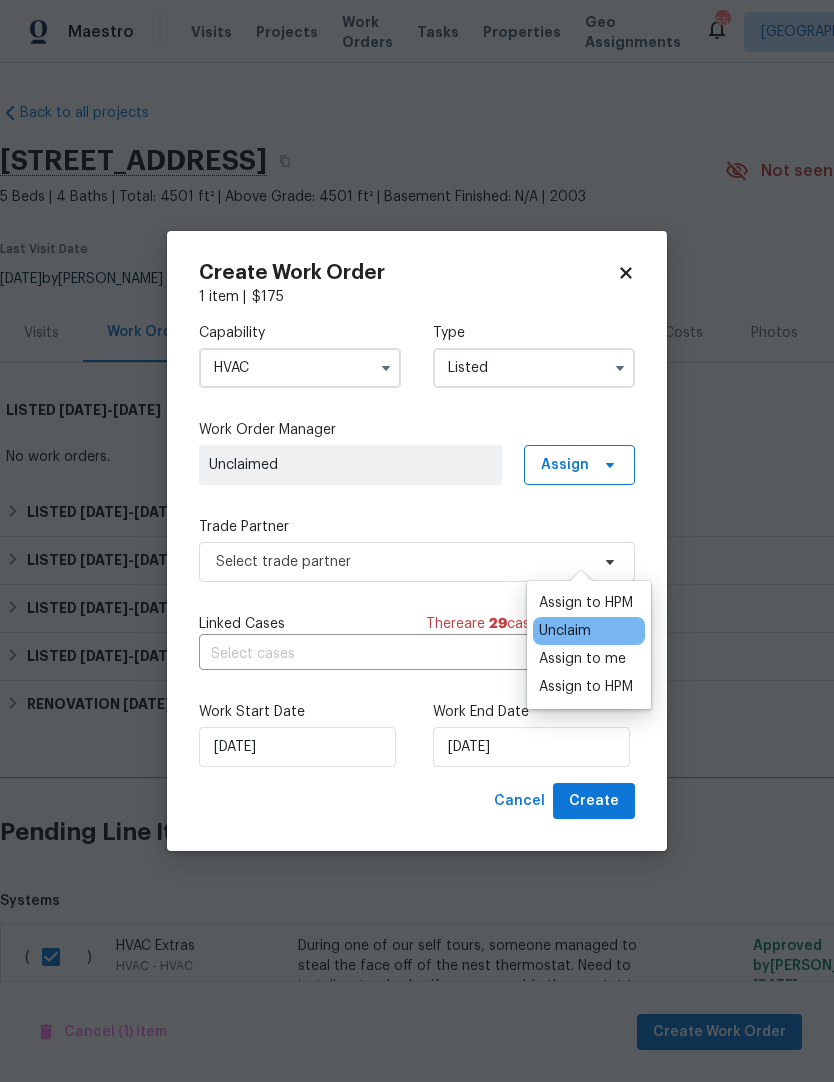 click on "Assign to me" at bounding box center [582, 659] 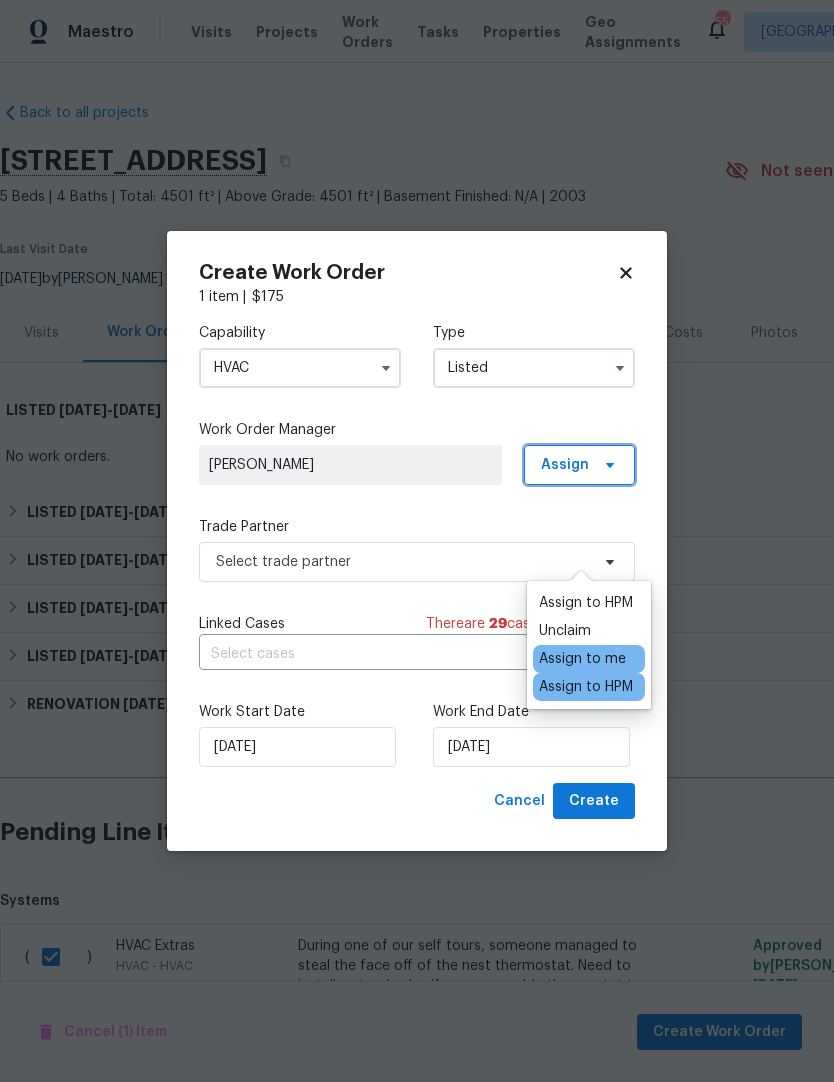 click on "Assign" at bounding box center [565, 465] 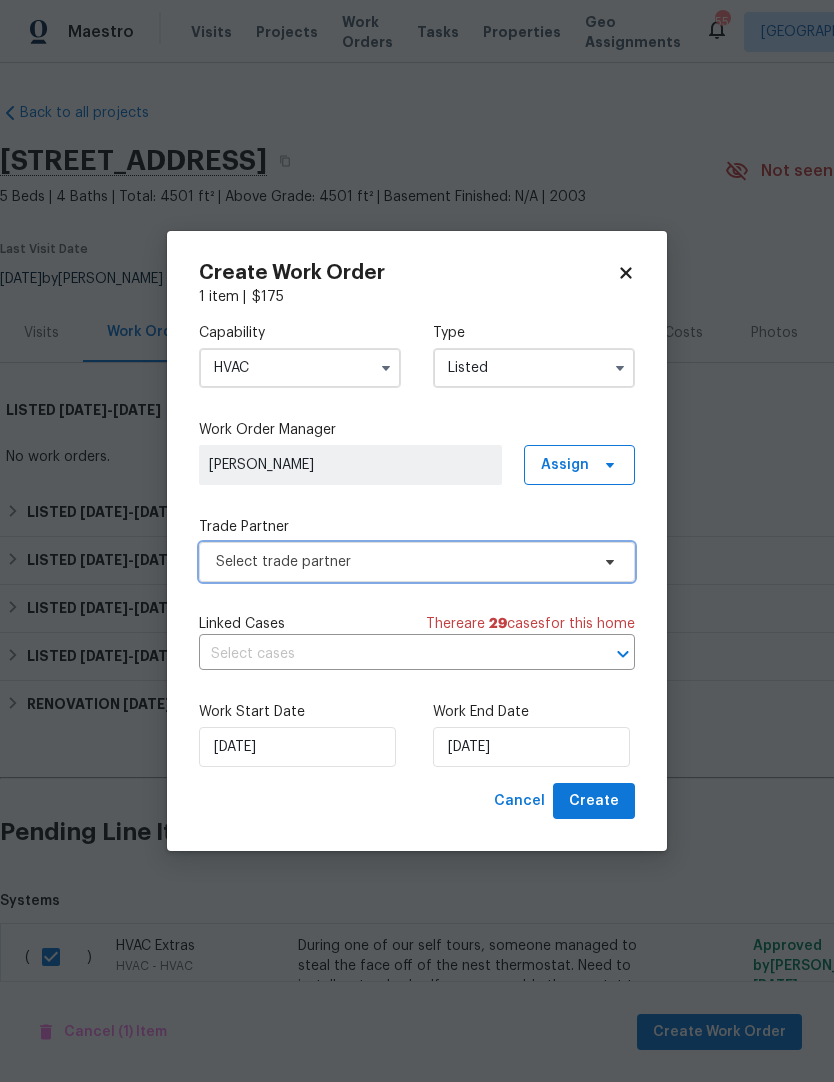 click on "Select trade partner" at bounding box center (402, 562) 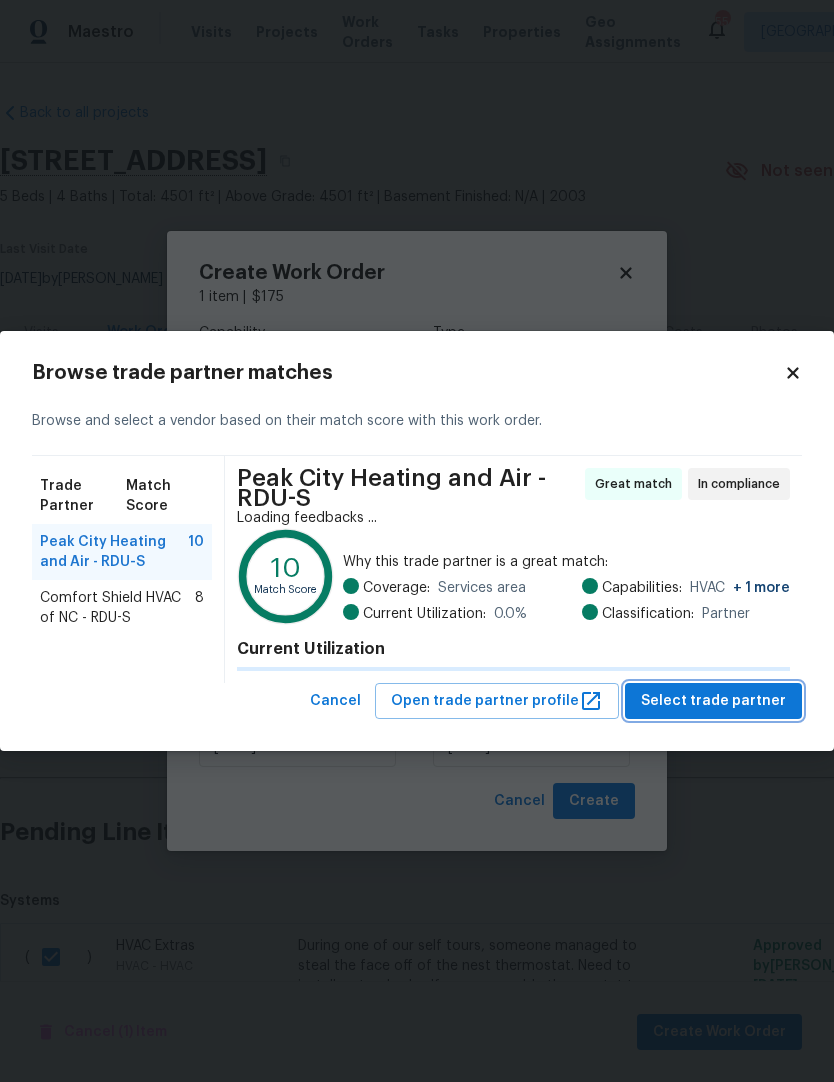 click on "Select trade partner" at bounding box center [713, 701] 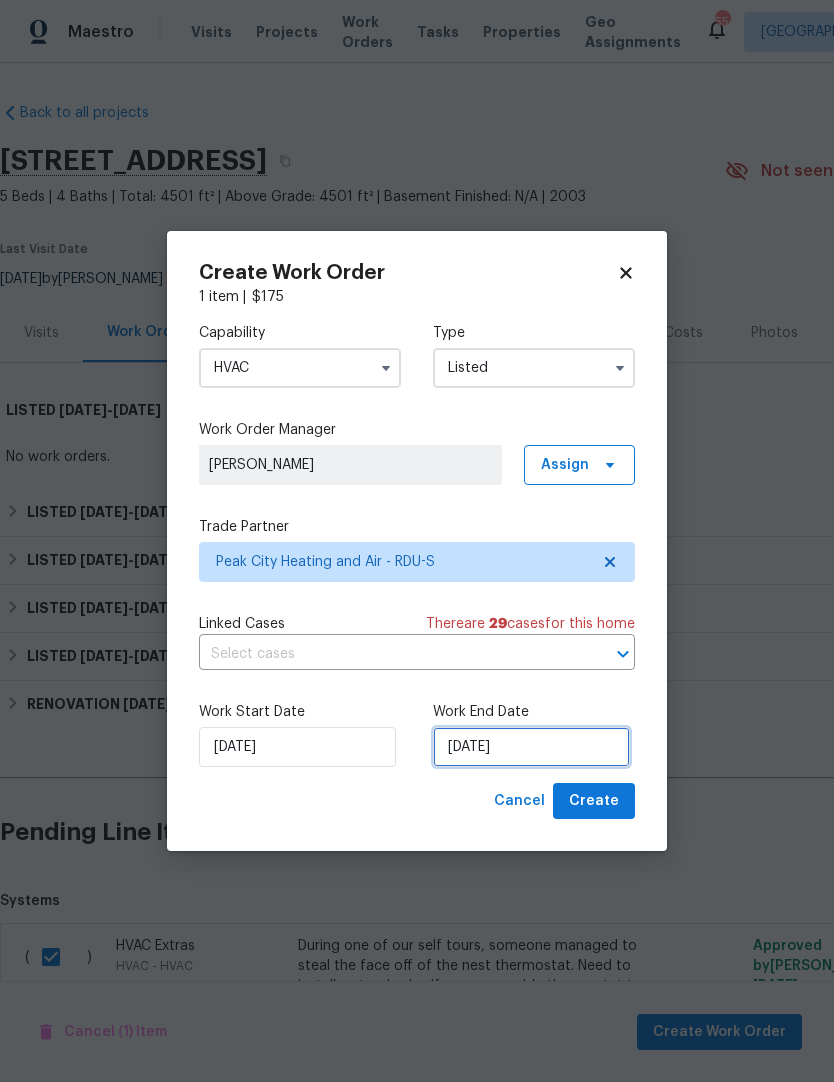 click on "[DATE]" at bounding box center [531, 747] 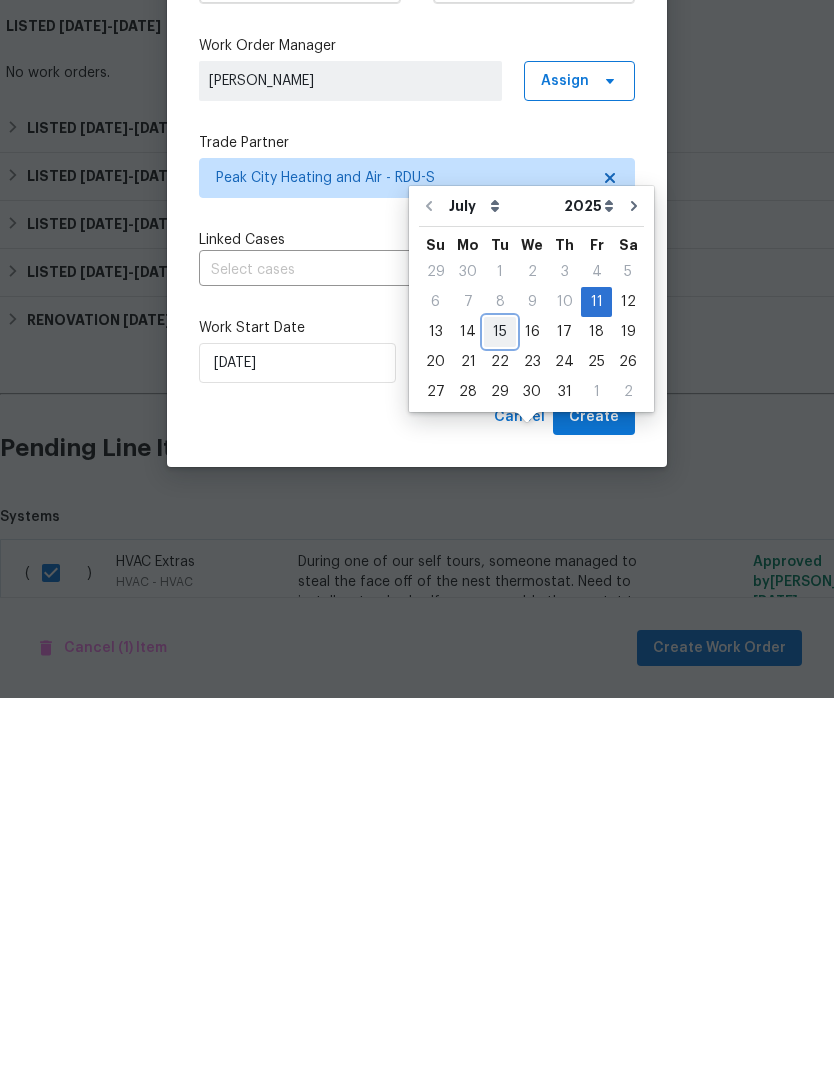 click on "15" at bounding box center (500, 716) 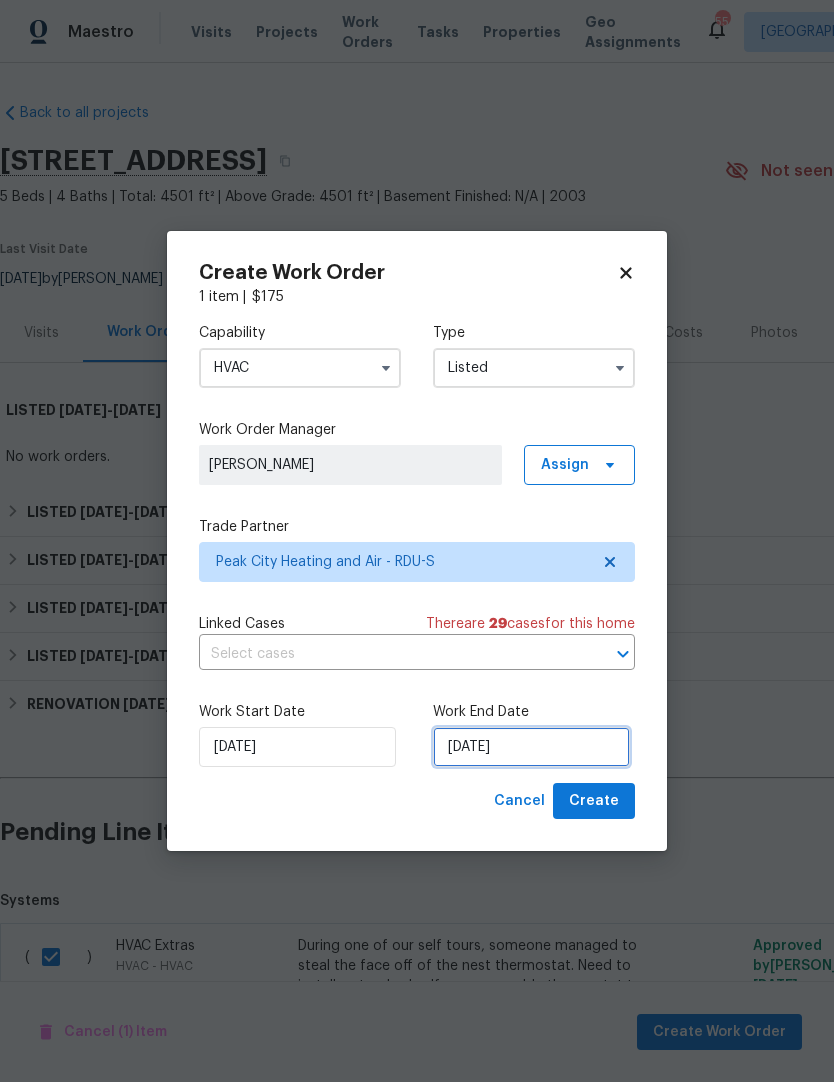 click on "[DATE]" at bounding box center [531, 747] 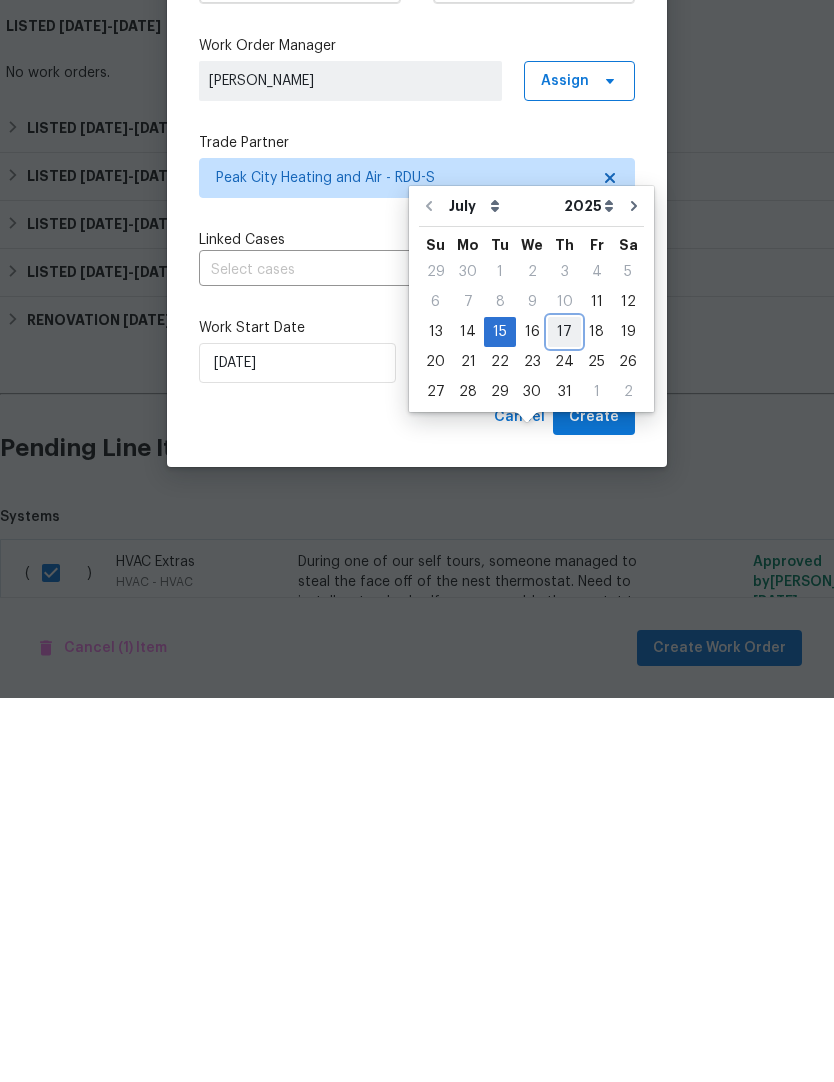 click on "17" at bounding box center [564, 716] 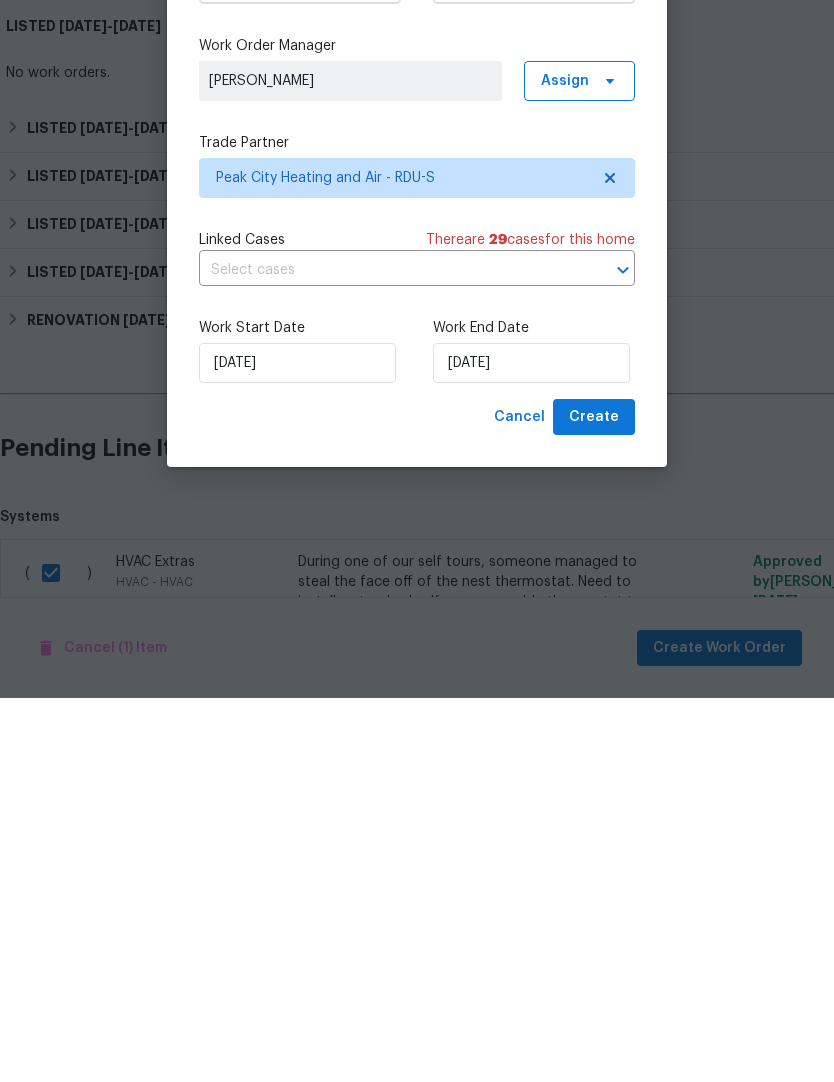 type on "[DATE]" 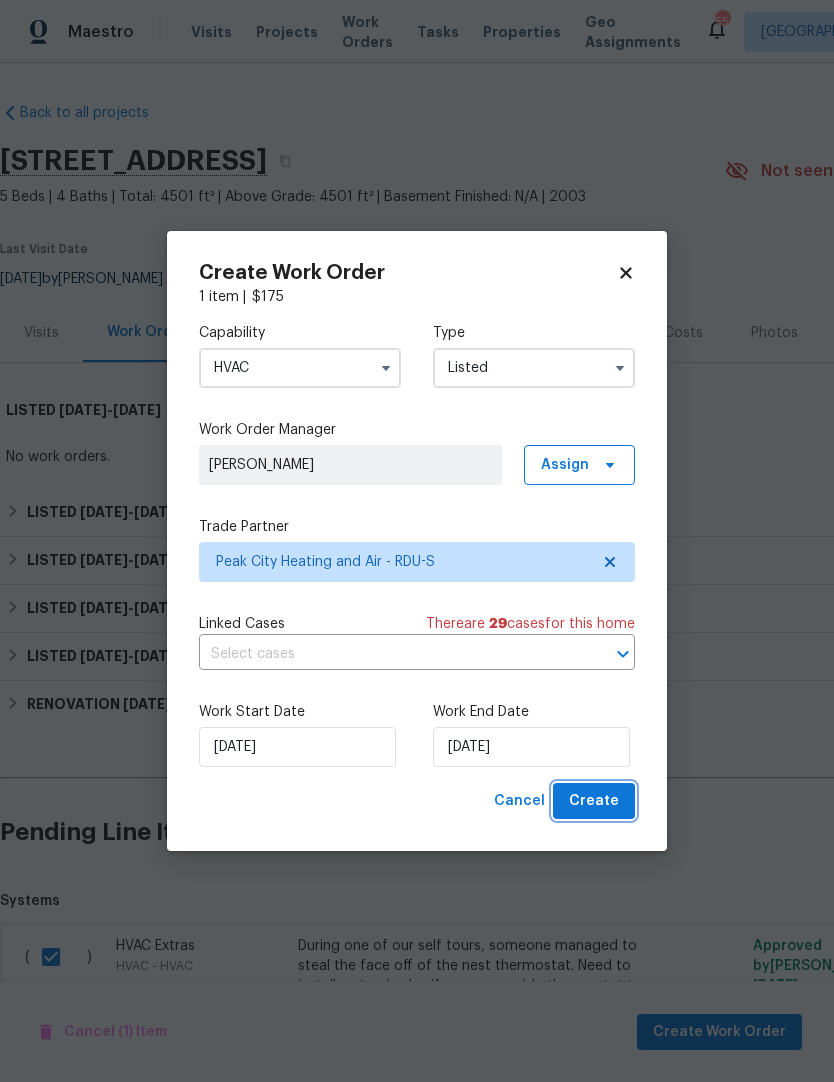click on "Create" at bounding box center [594, 801] 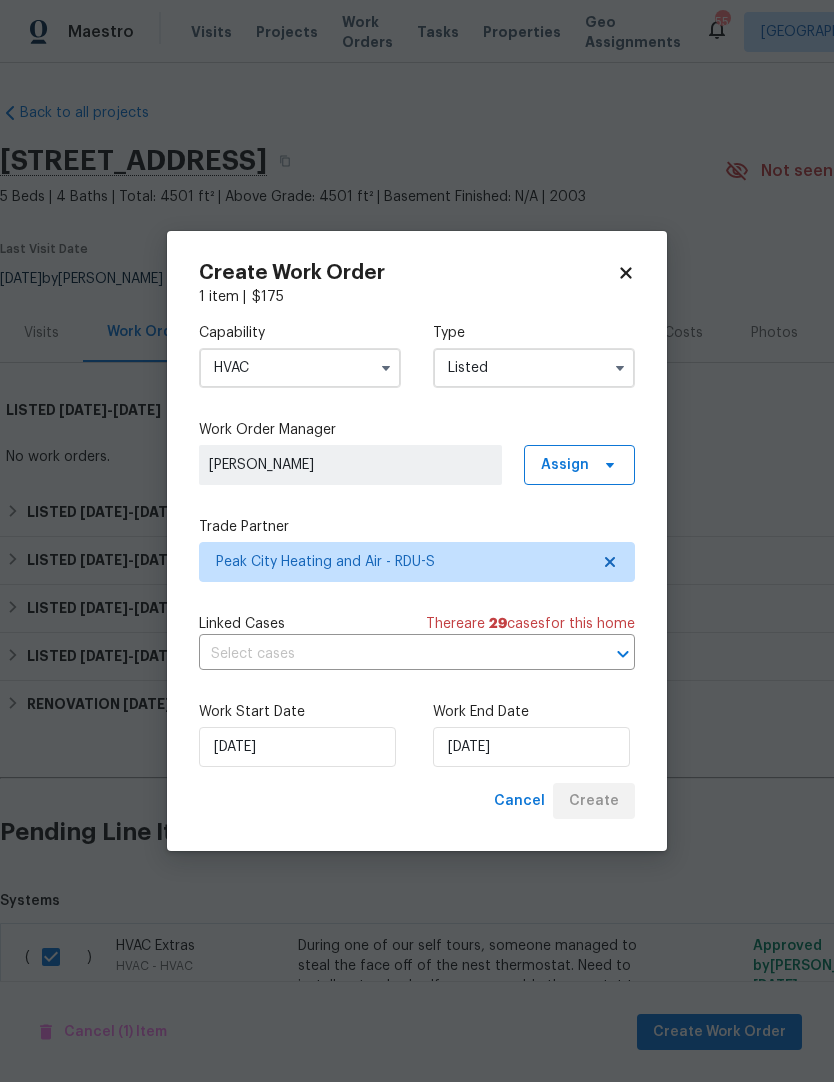 checkbox on "false" 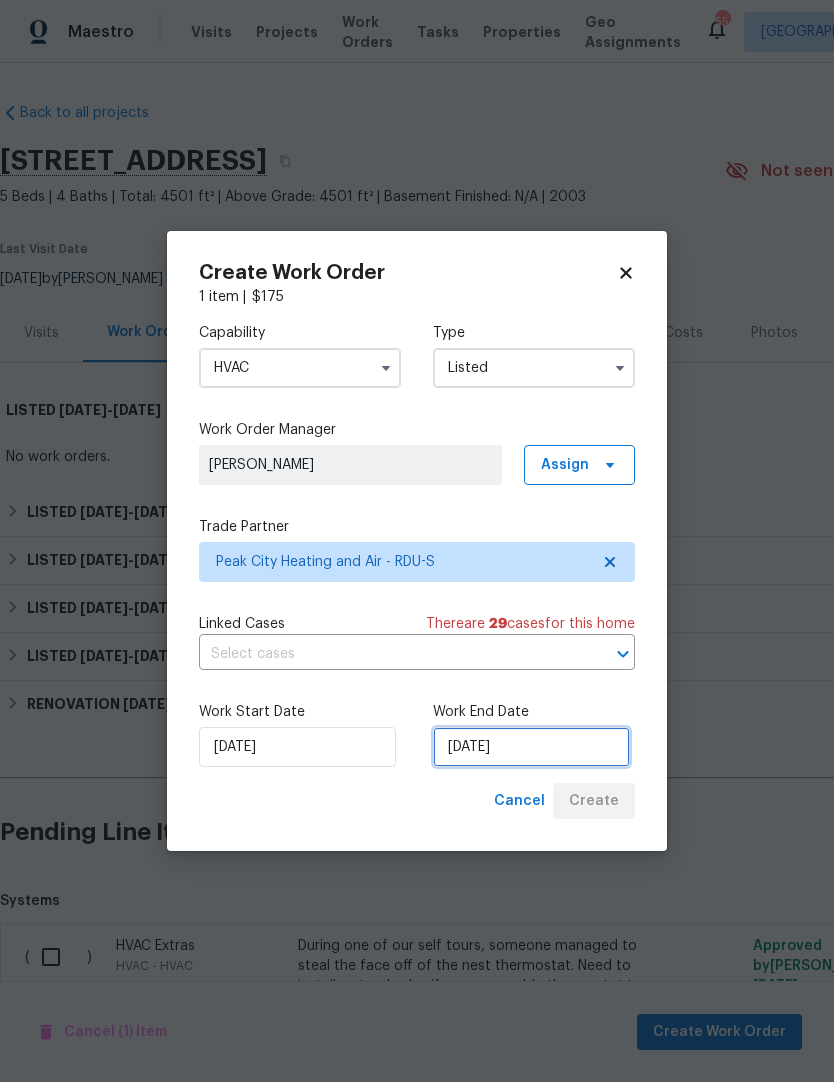 click on "[DATE]" at bounding box center (531, 747) 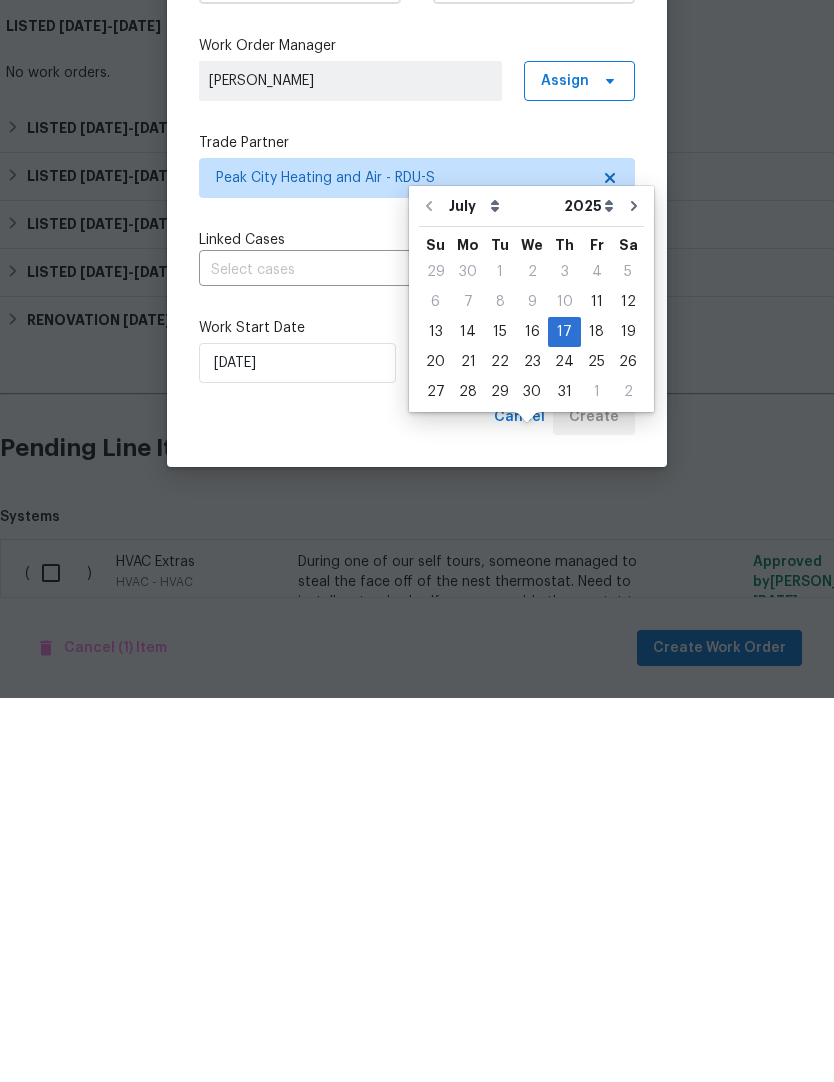 click on "Cancel Create" at bounding box center [417, 801] 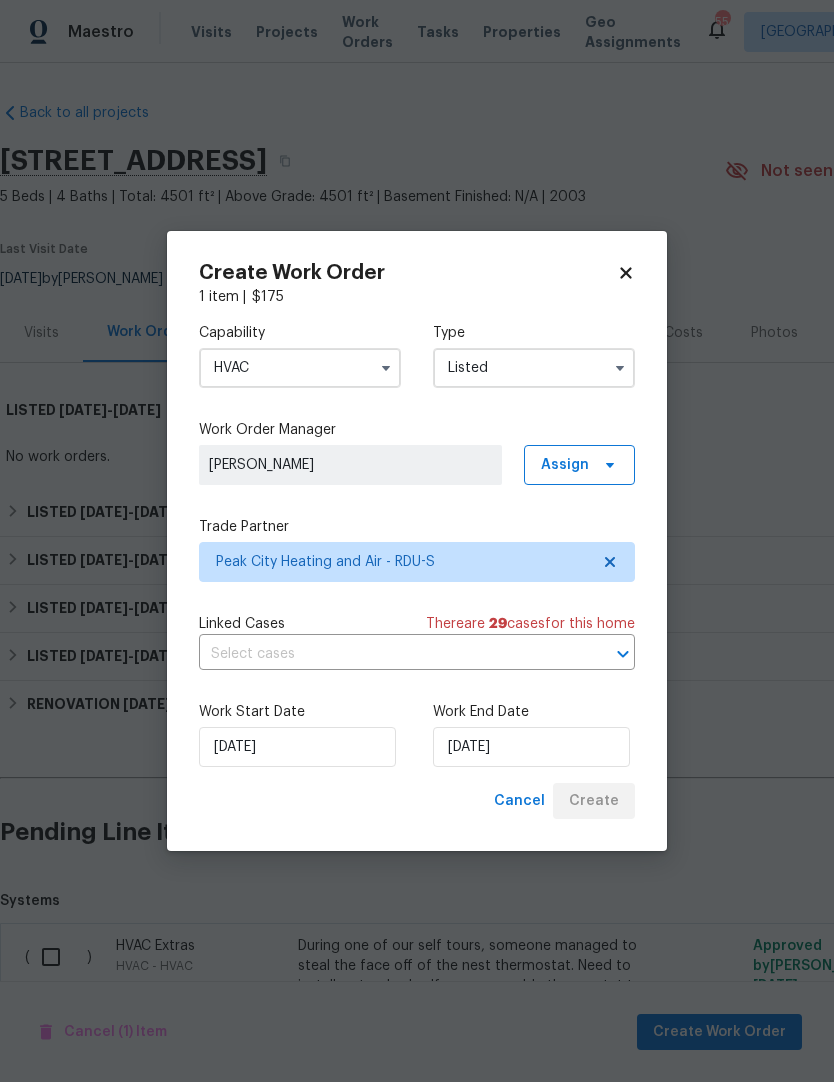click on "Cancel Create" at bounding box center [560, 801] 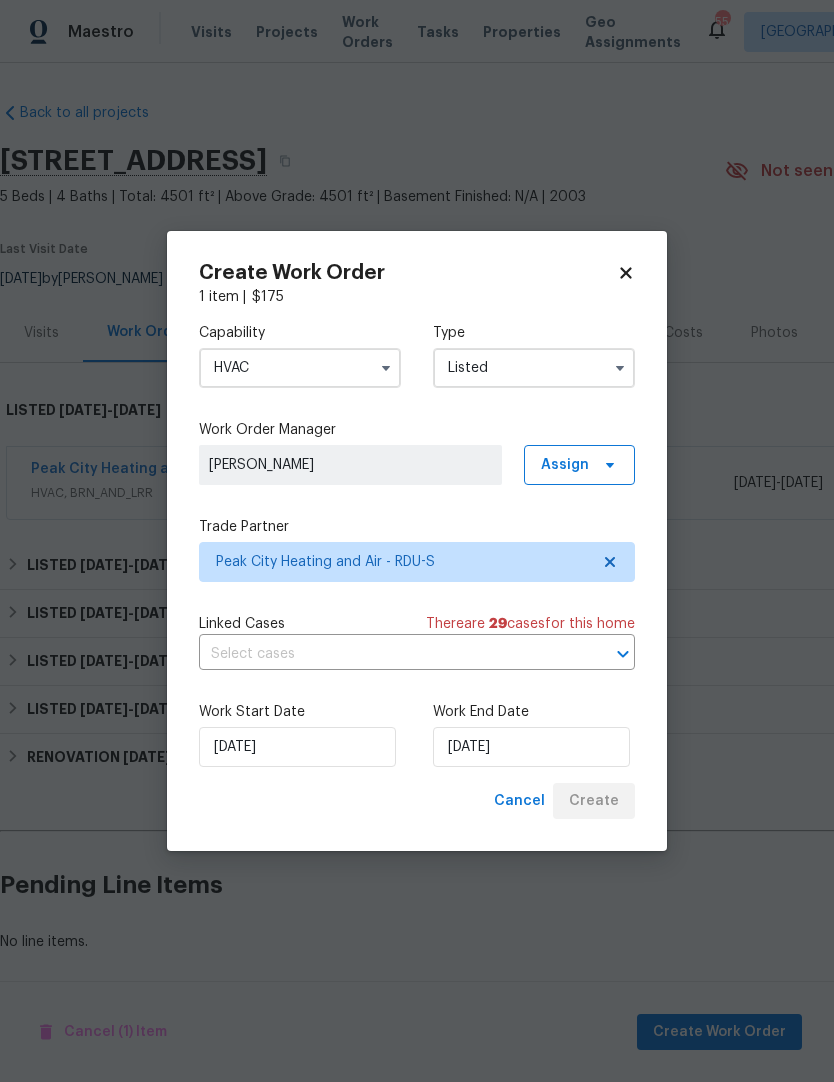 scroll, scrollTop: 5, scrollLeft: 0, axis: vertical 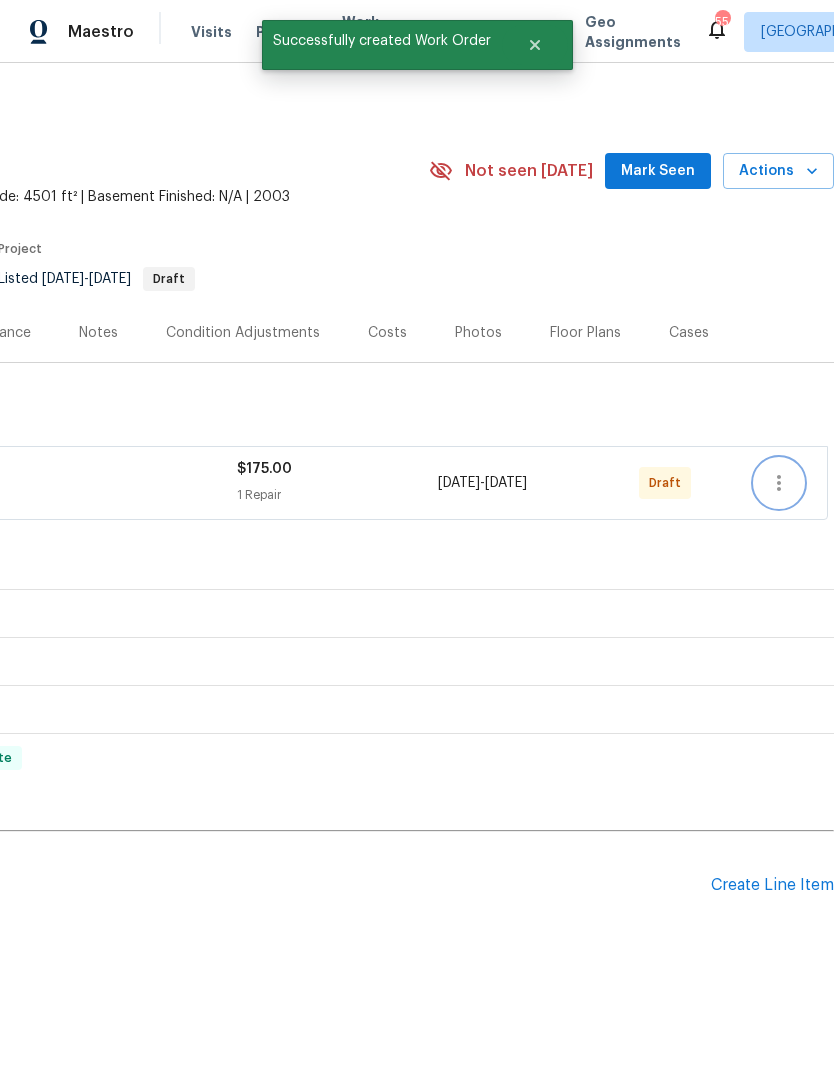 click 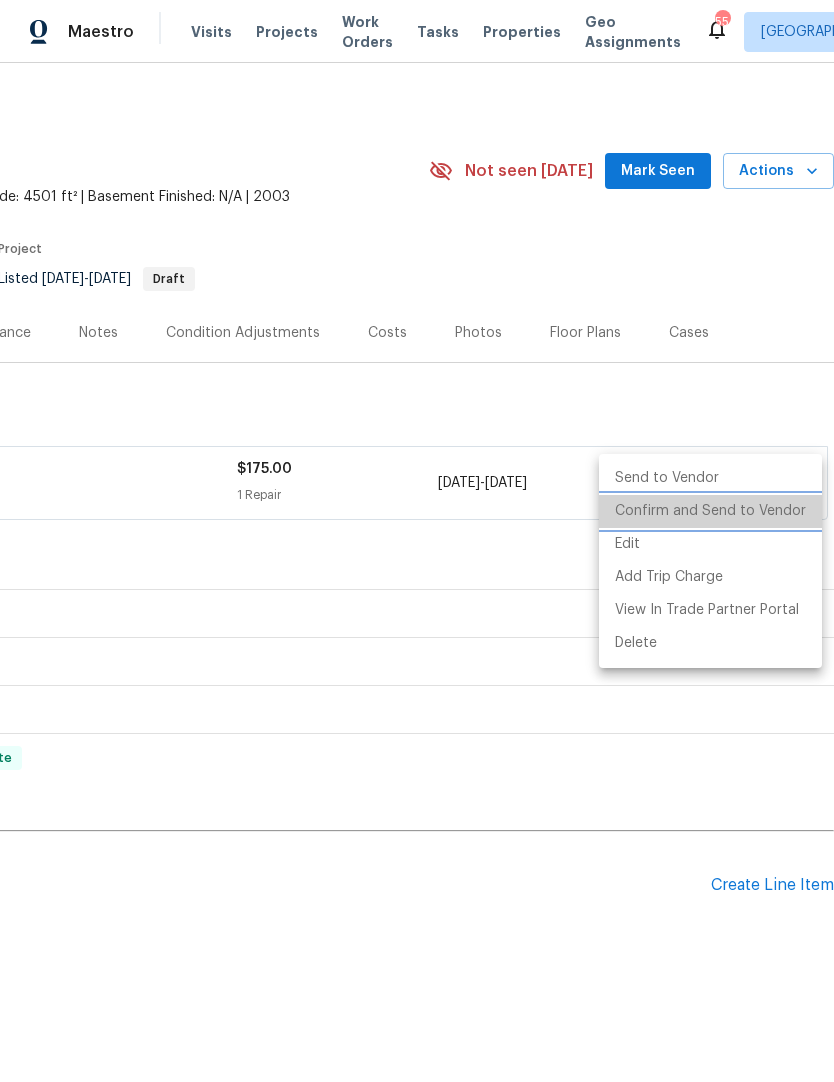 click on "Confirm and Send to Vendor" at bounding box center (710, 511) 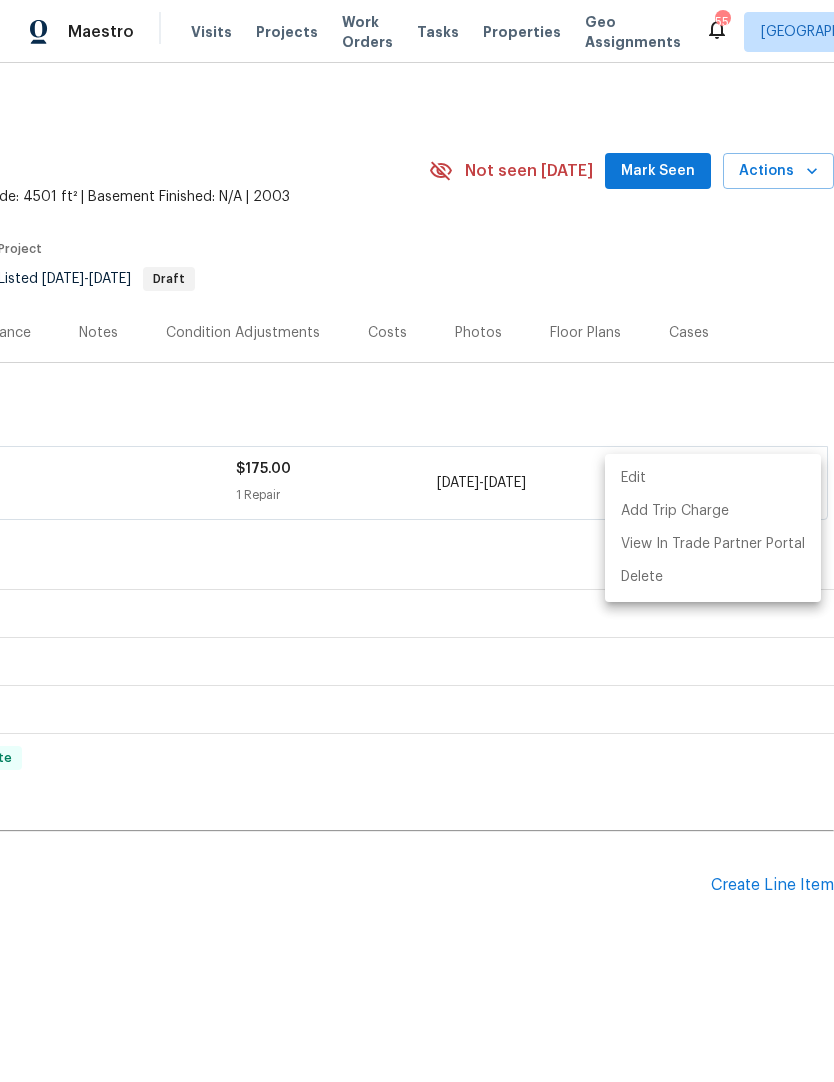 click at bounding box center [417, 541] 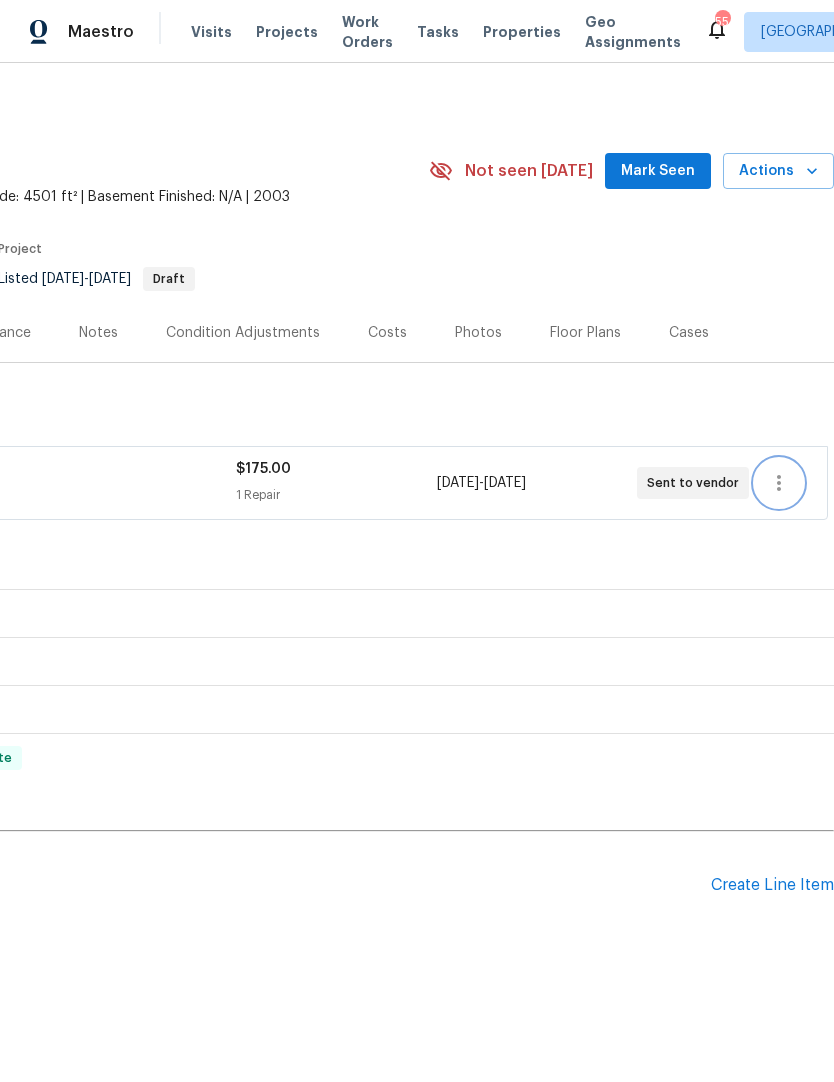 scroll, scrollTop: 0, scrollLeft: 296, axis: horizontal 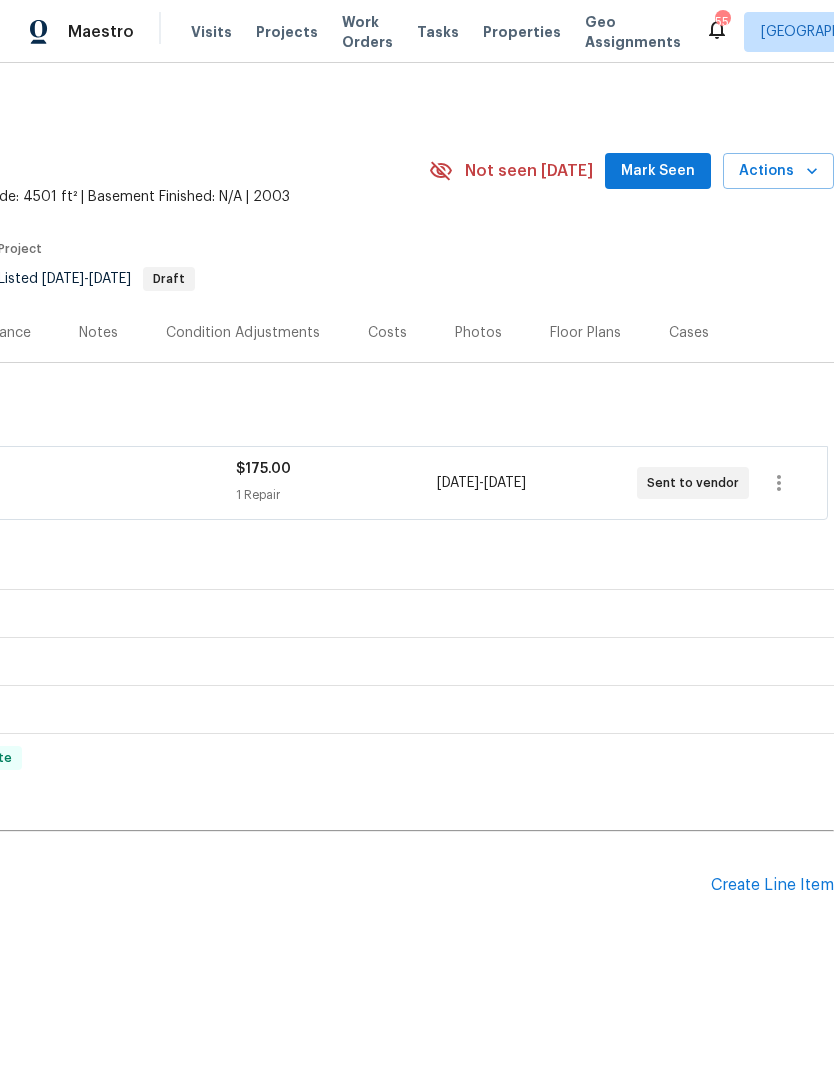 click on "Create Line Item" at bounding box center [772, 885] 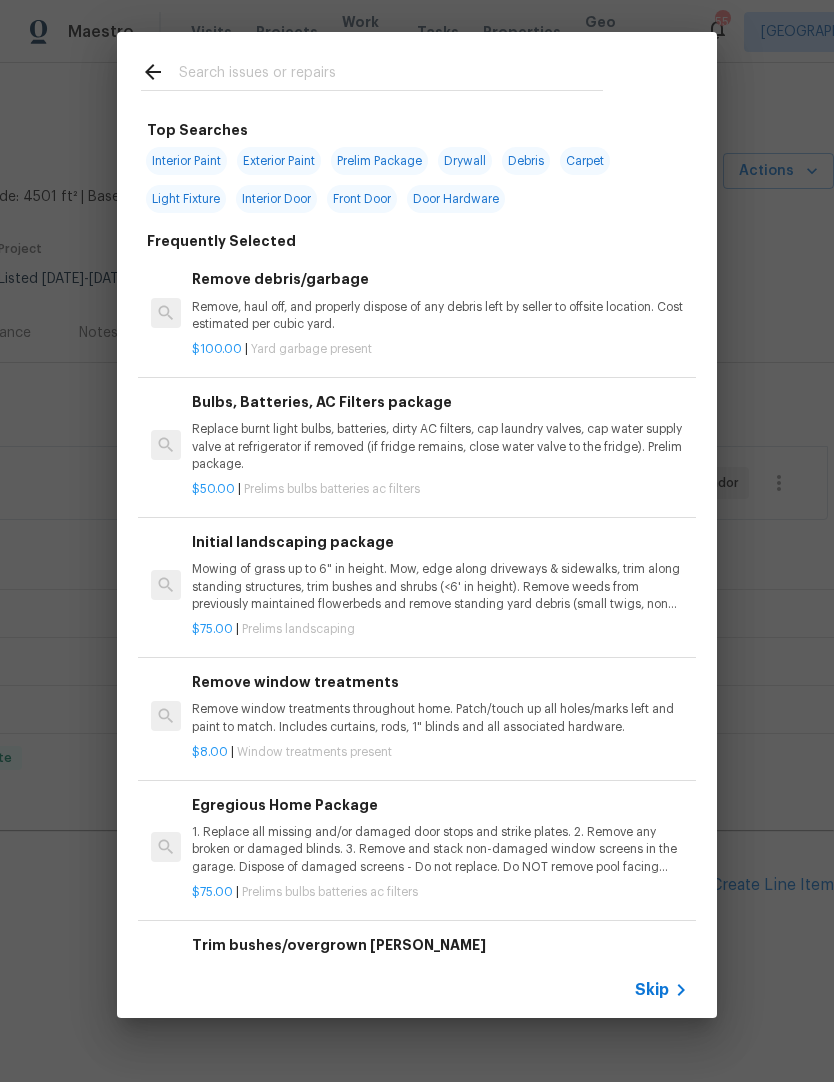 click at bounding box center [391, 75] 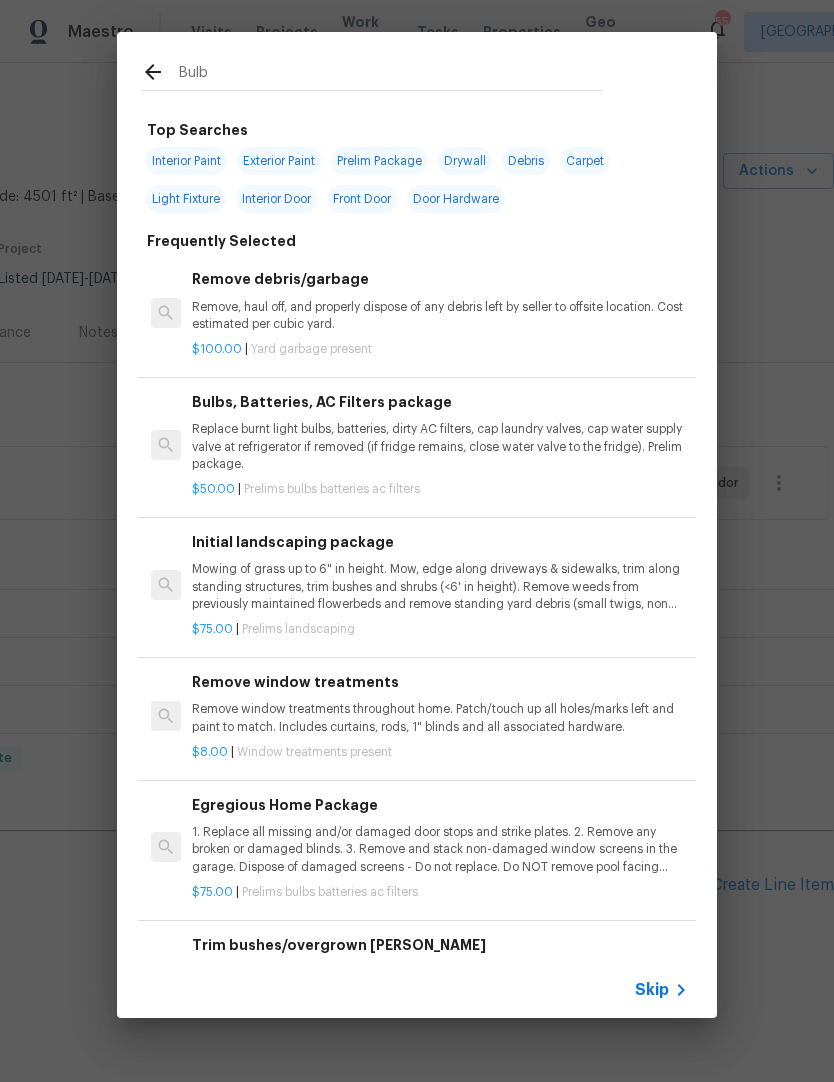 type on "Bulbs" 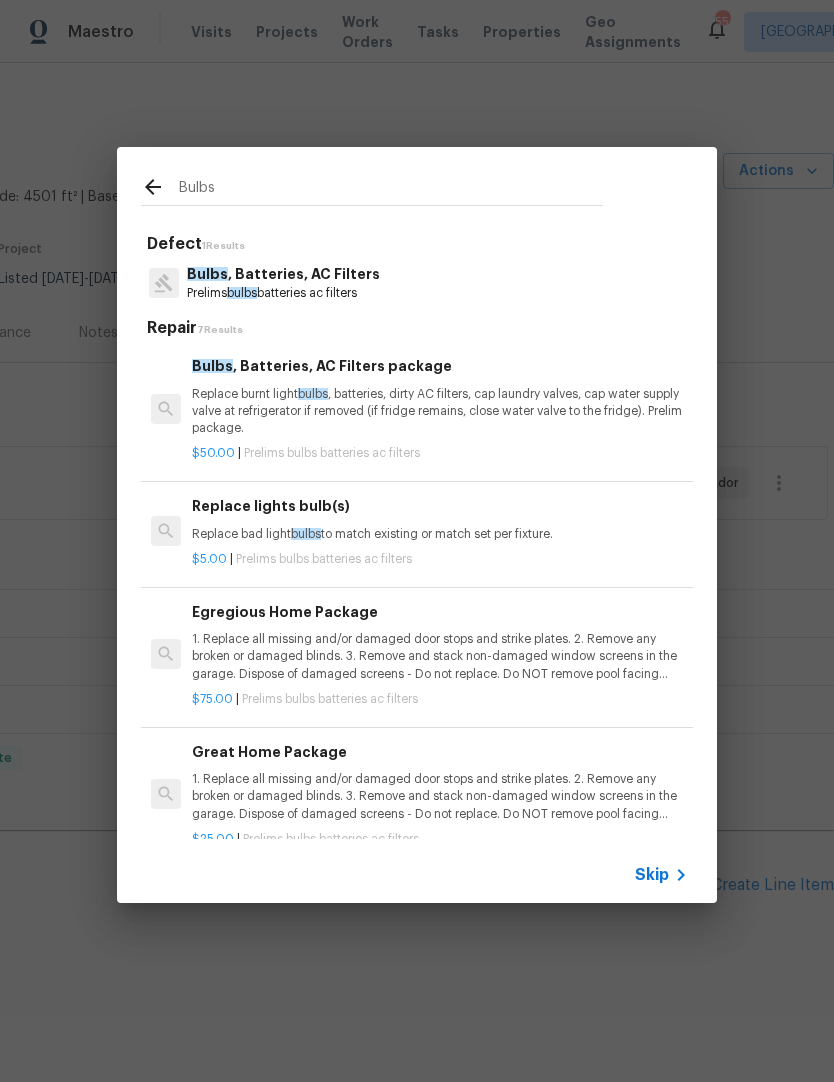 scroll, scrollTop: 0, scrollLeft: 0, axis: both 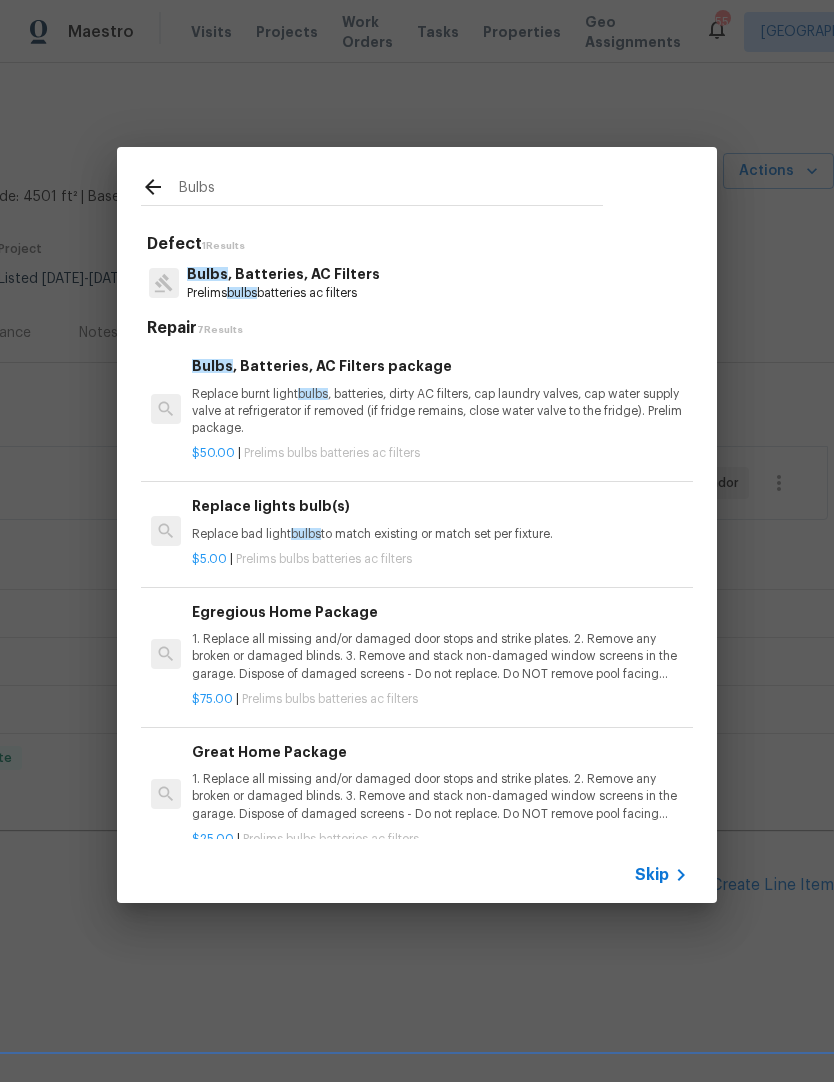 click on "Replace burnt light  bulbs , batteries, dirty AC filters, cap laundry valves, cap water supply valve at refrigerator if removed (if fridge remains, close water valve to the fridge). Prelim package." at bounding box center [440, 411] 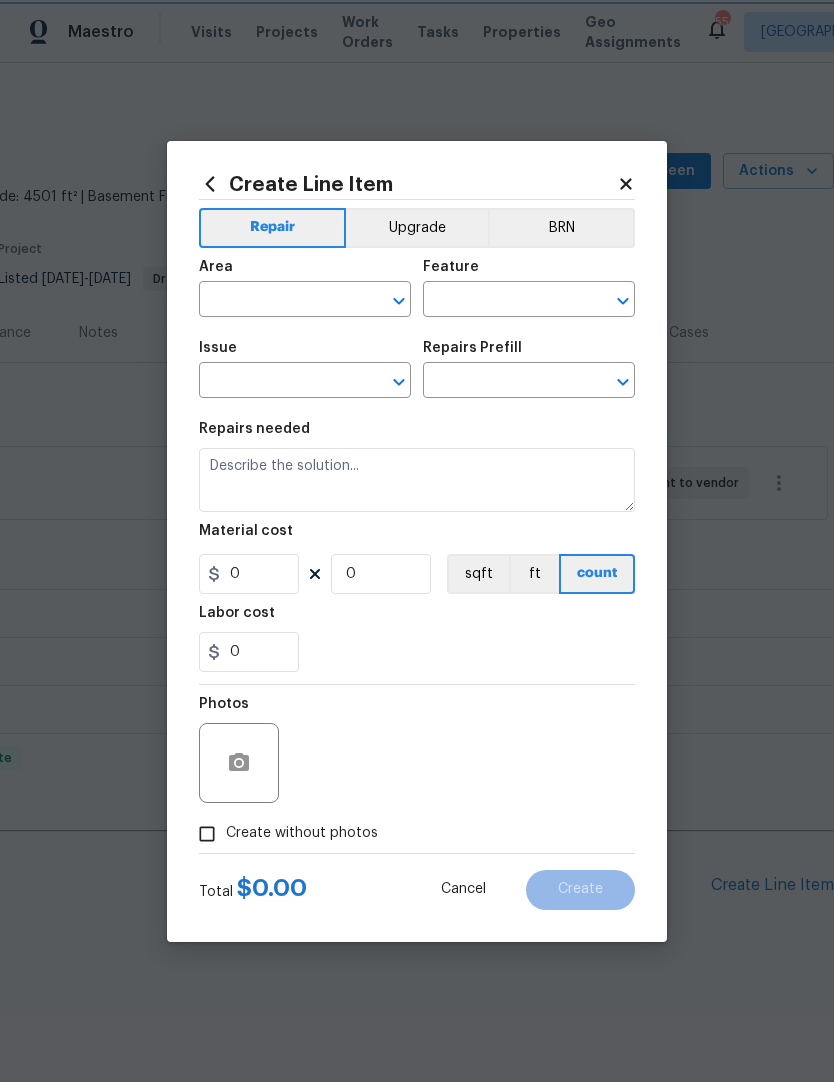 type on "Home Readiness Packages" 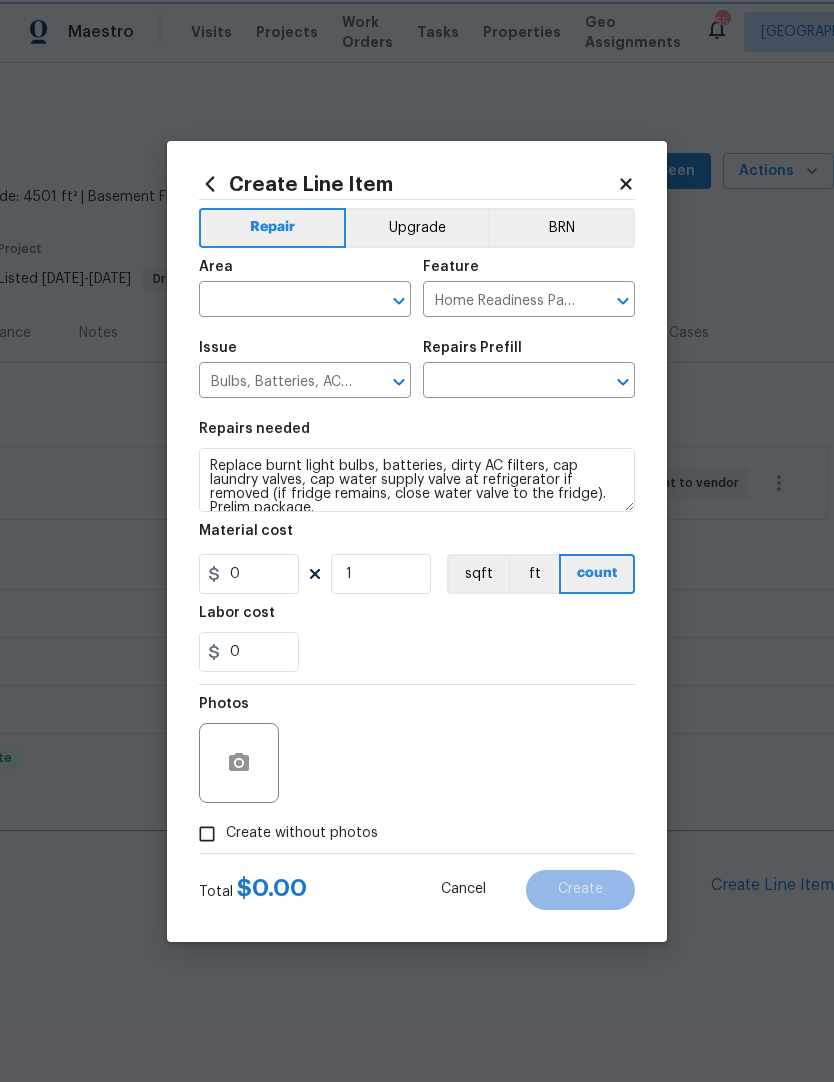type on "Bulbs, Batteries, AC Filters package $50.00" 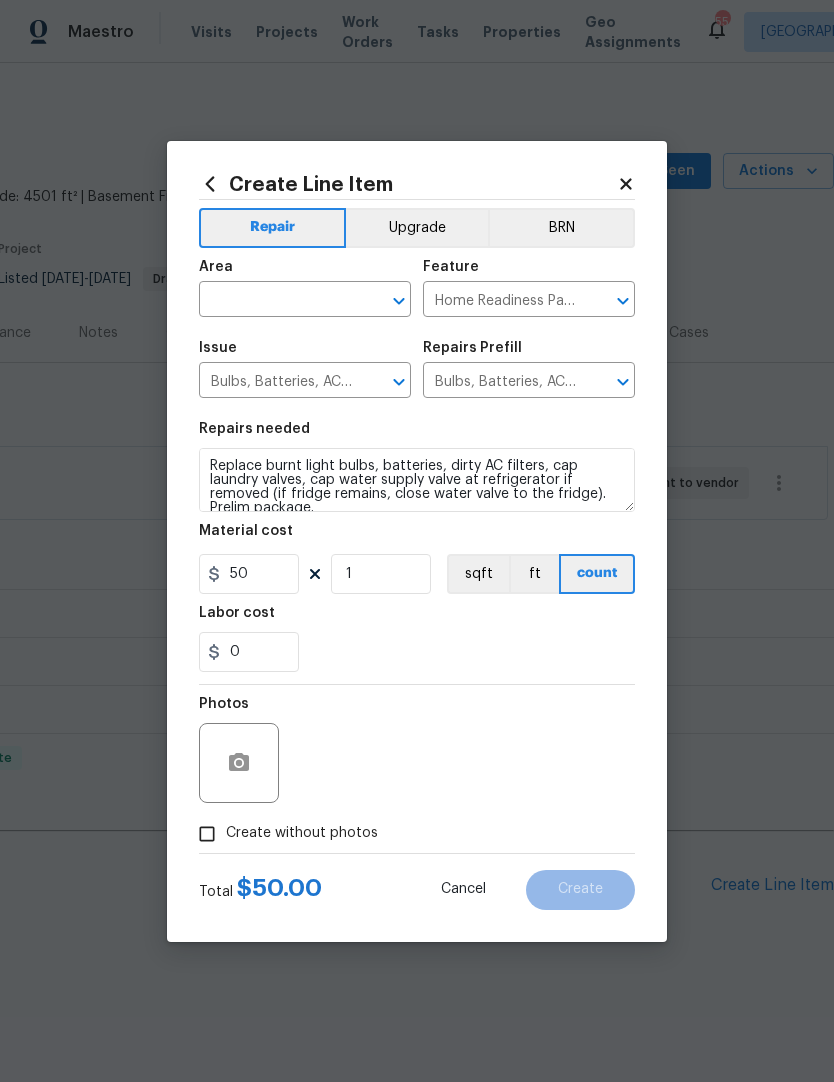 click on "Issue Bulbs, Batteries, AC Filters ​" at bounding box center [305, 369] 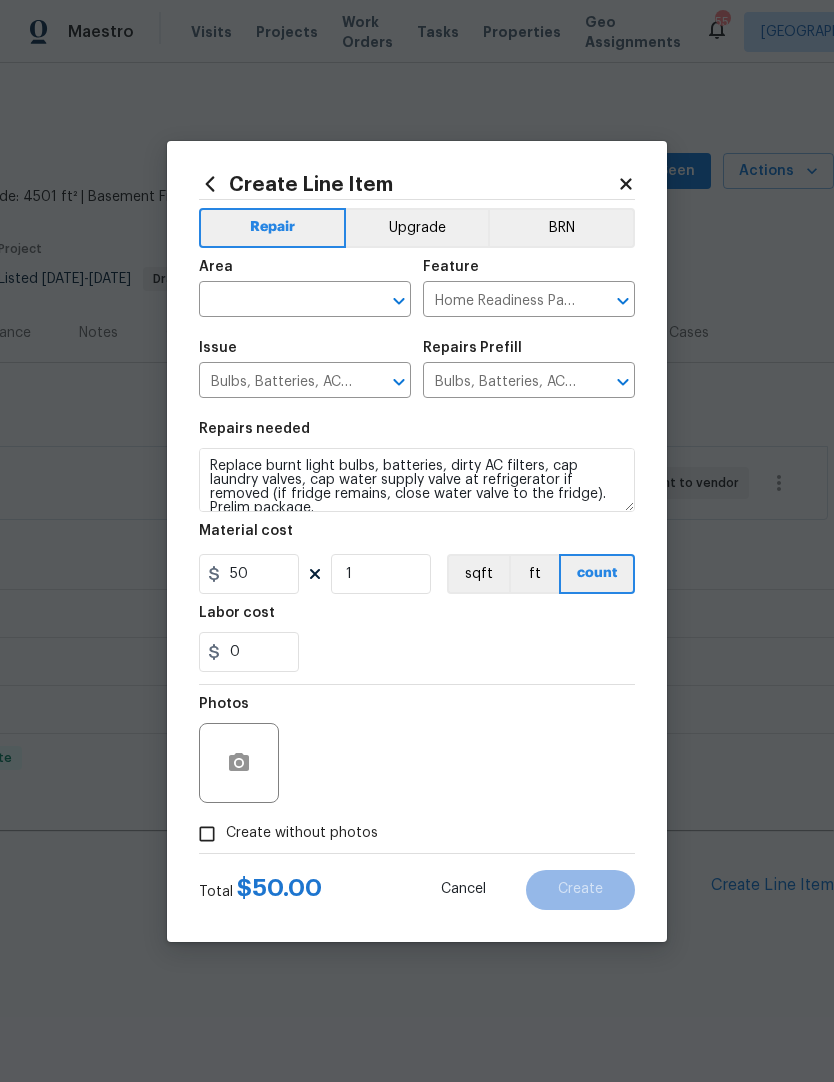 click at bounding box center (277, 301) 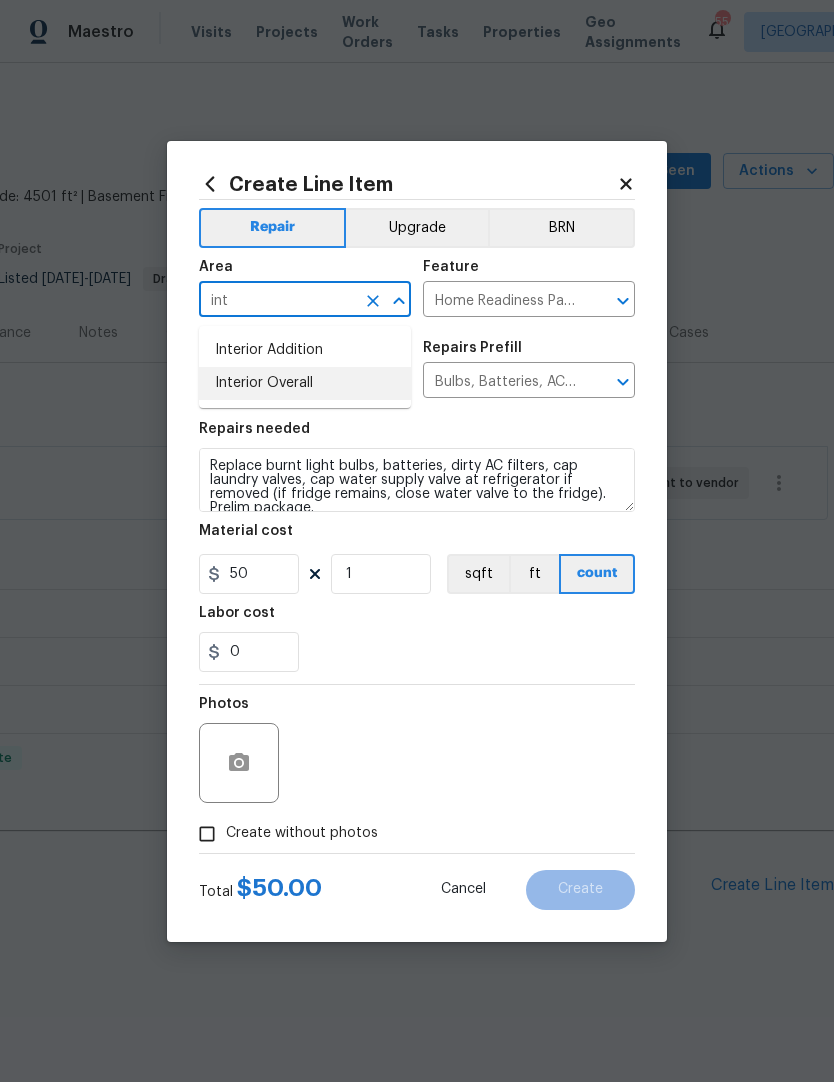 click on "Interior Overall" at bounding box center [305, 383] 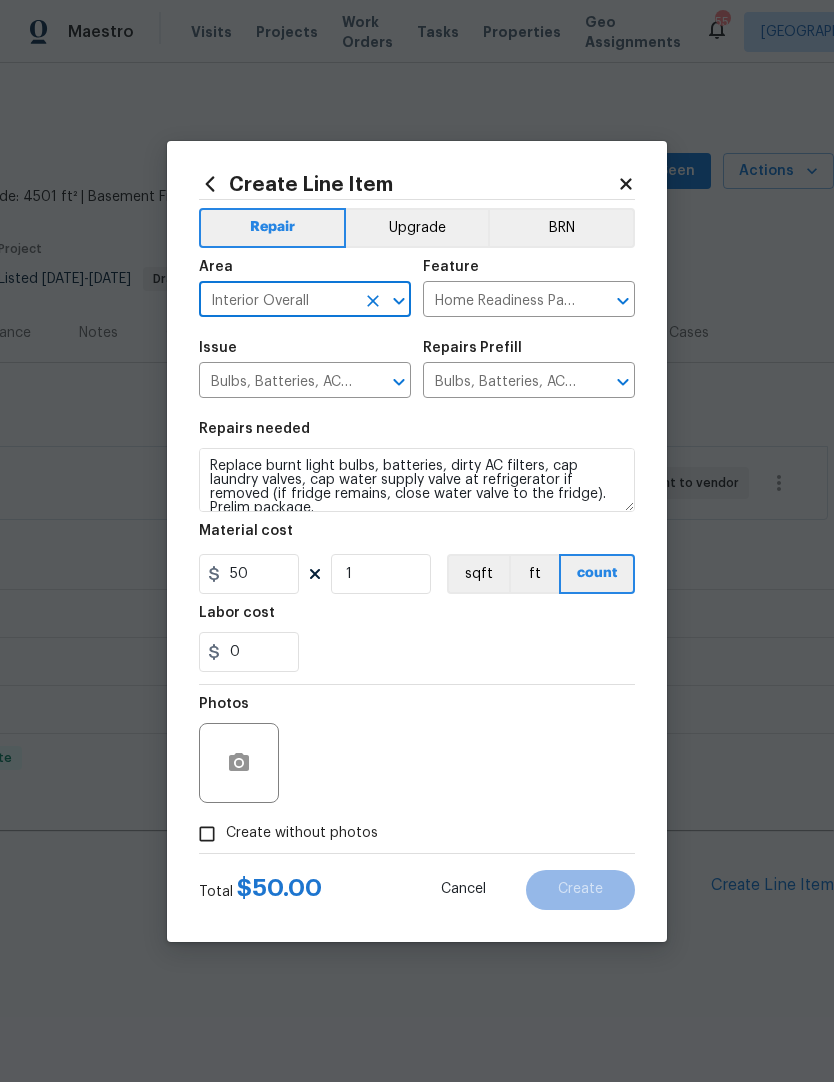 click on "0" at bounding box center (417, 652) 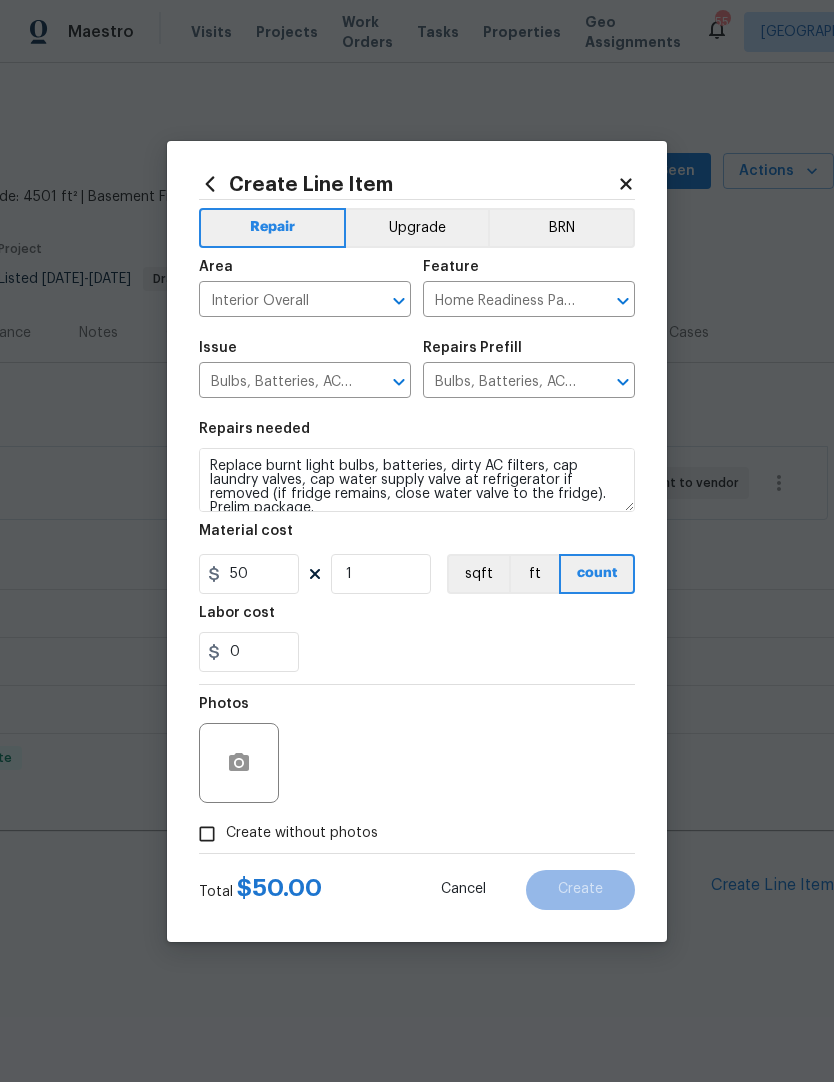 click on "Create without photos" at bounding box center [207, 834] 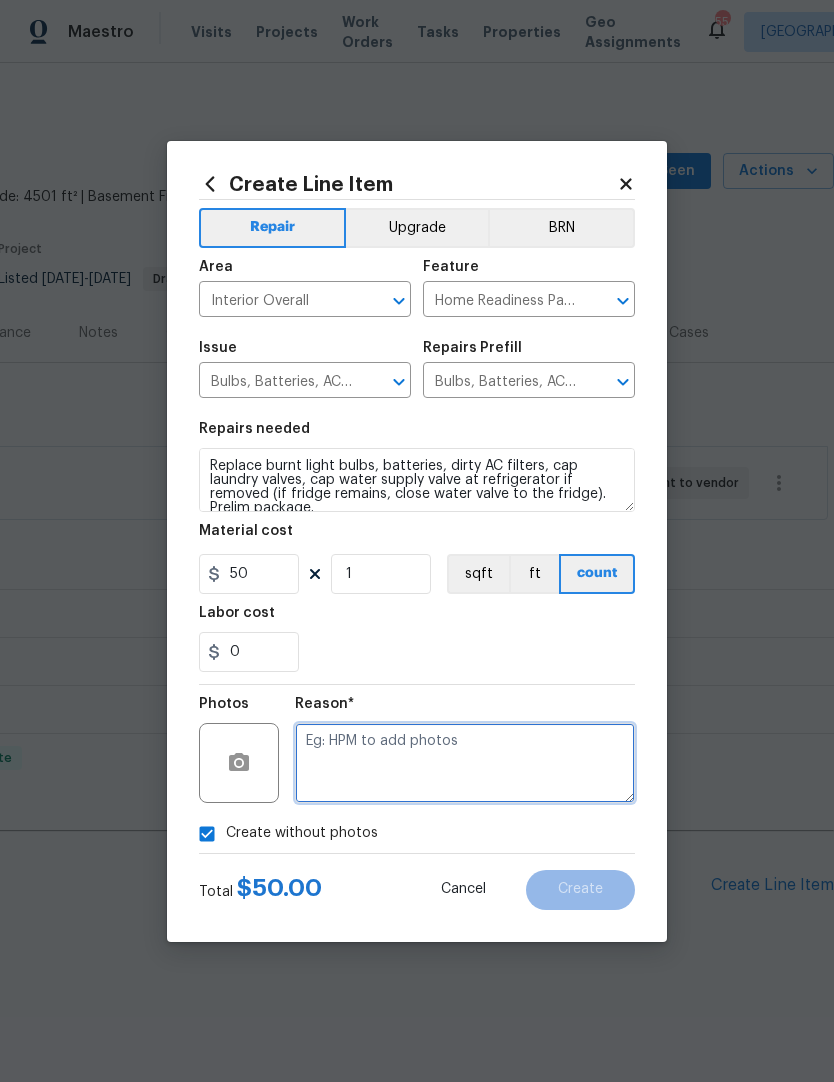 click at bounding box center [465, 763] 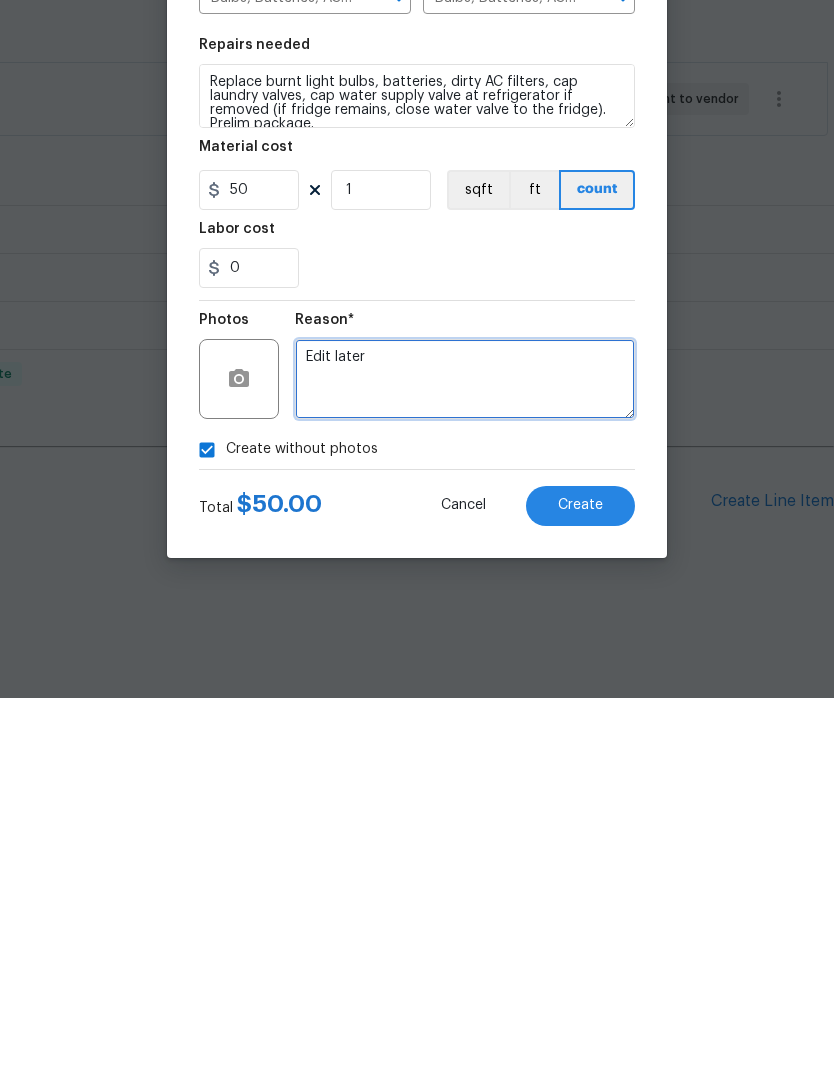 type on "Edit later" 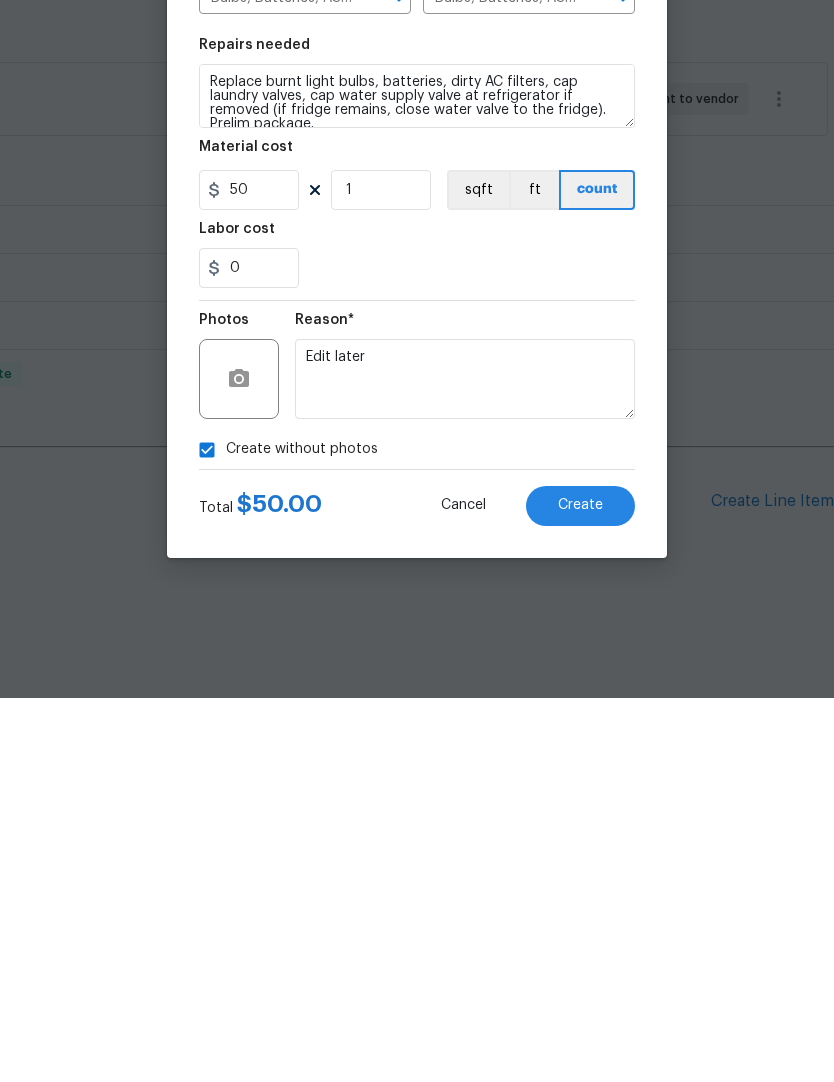 click on "Create" at bounding box center (580, 890) 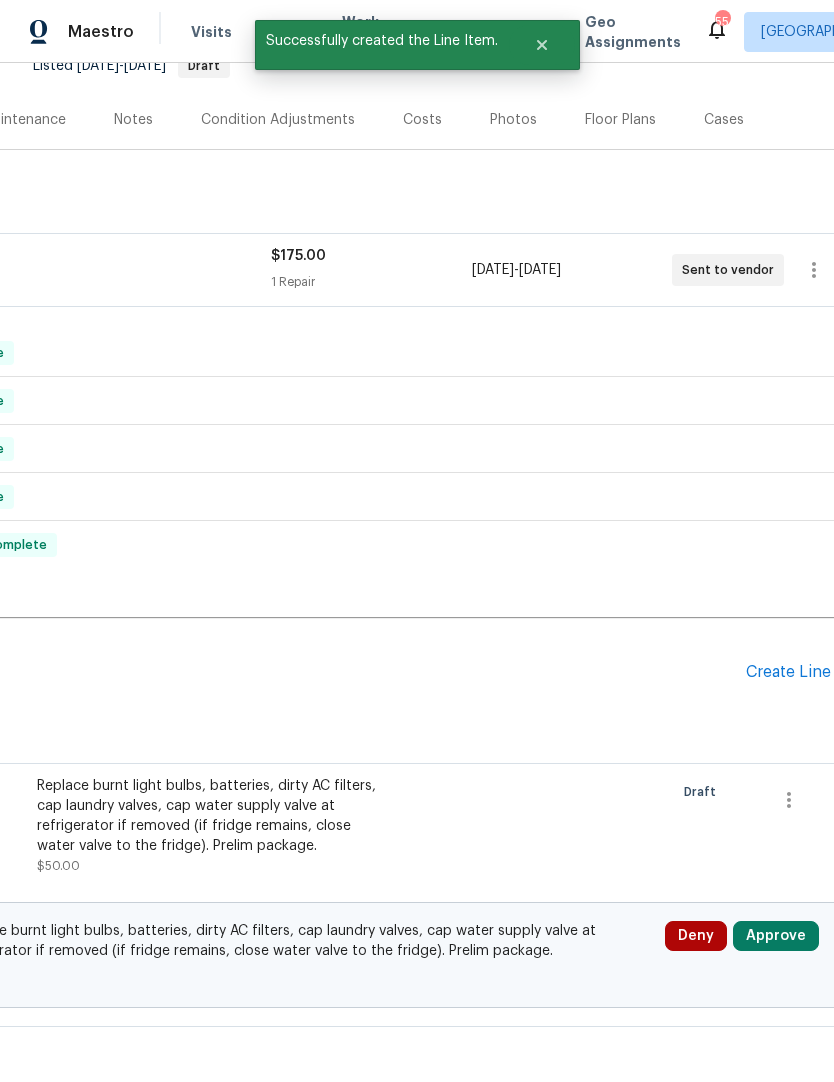 scroll, scrollTop: 213, scrollLeft: 260, axis: both 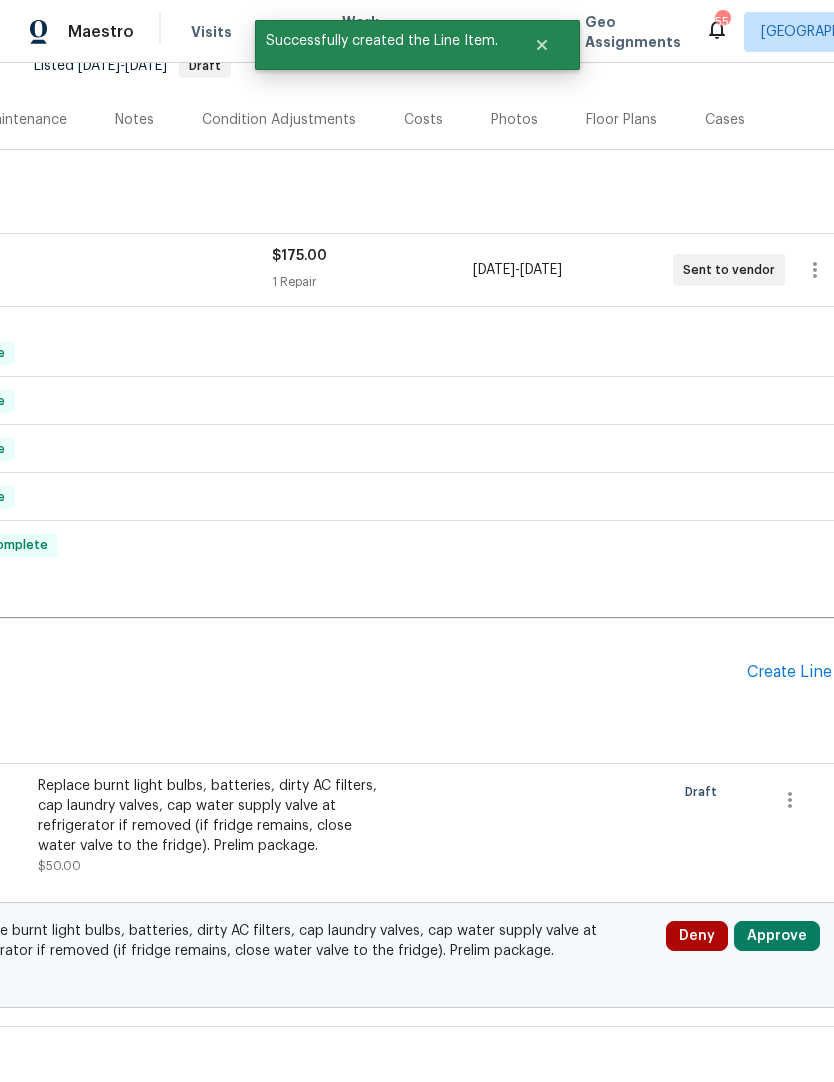 click on "Approve" at bounding box center [777, 936] 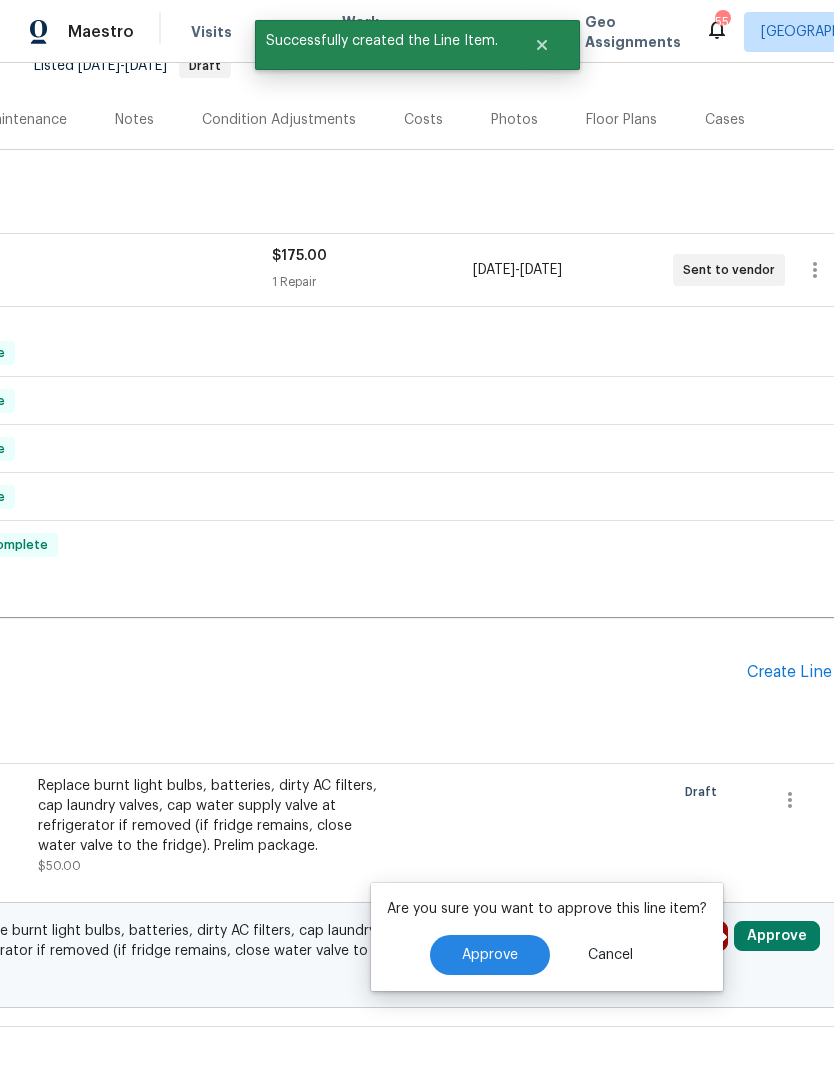 click on "Approve" at bounding box center [490, 955] 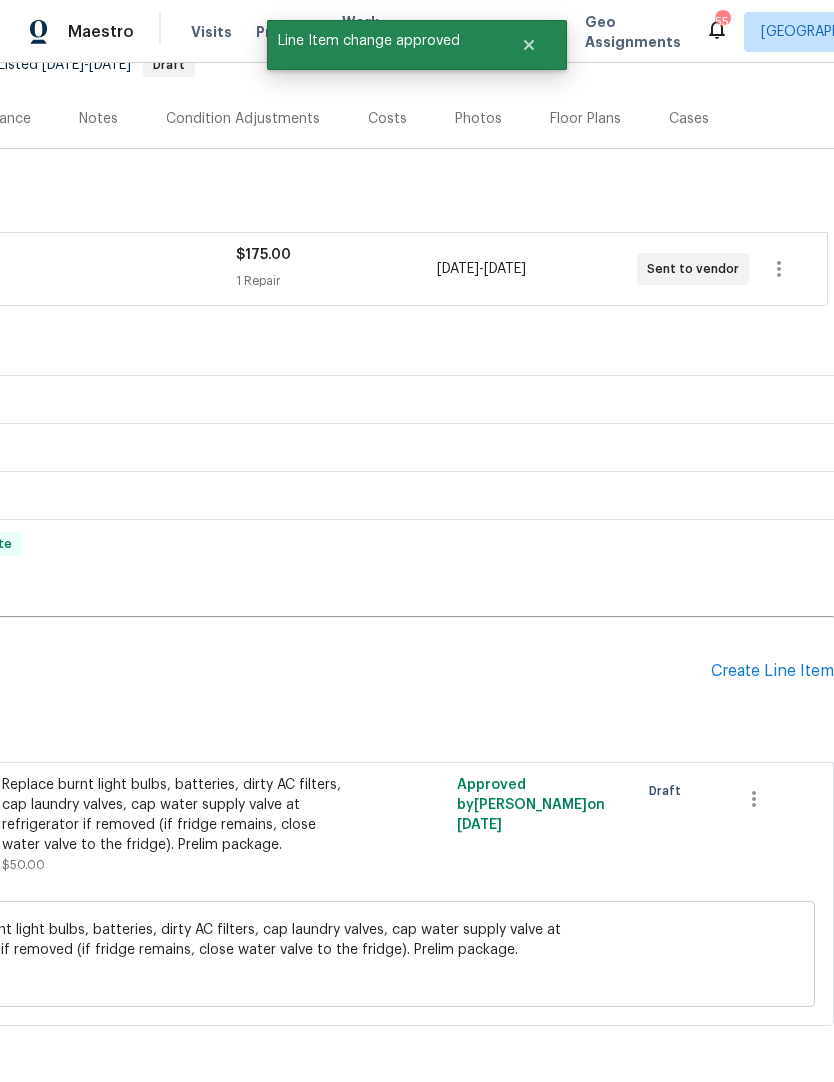 scroll, scrollTop: 213, scrollLeft: 296, axis: both 